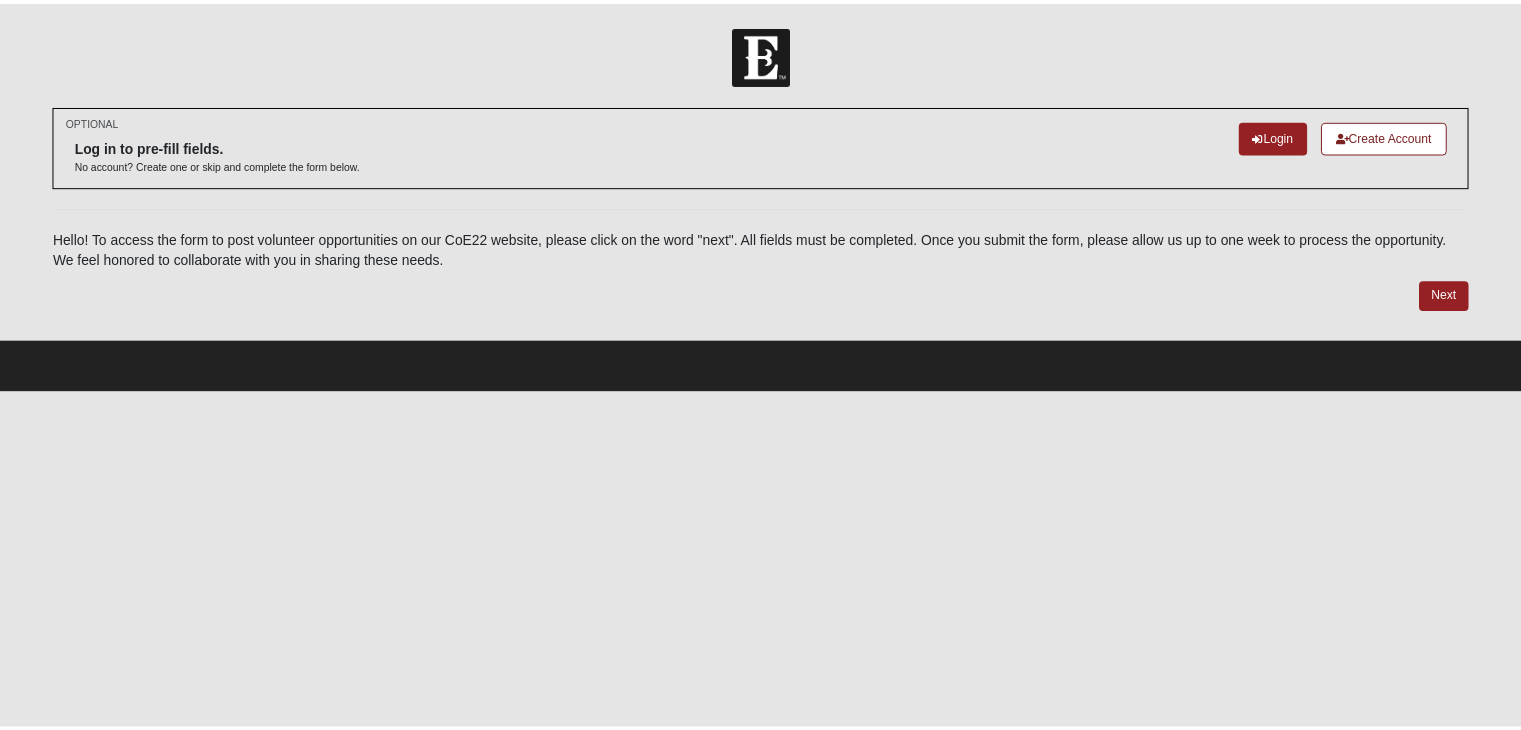 scroll, scrollTop: 0, scrollLeft: 0, axis: both 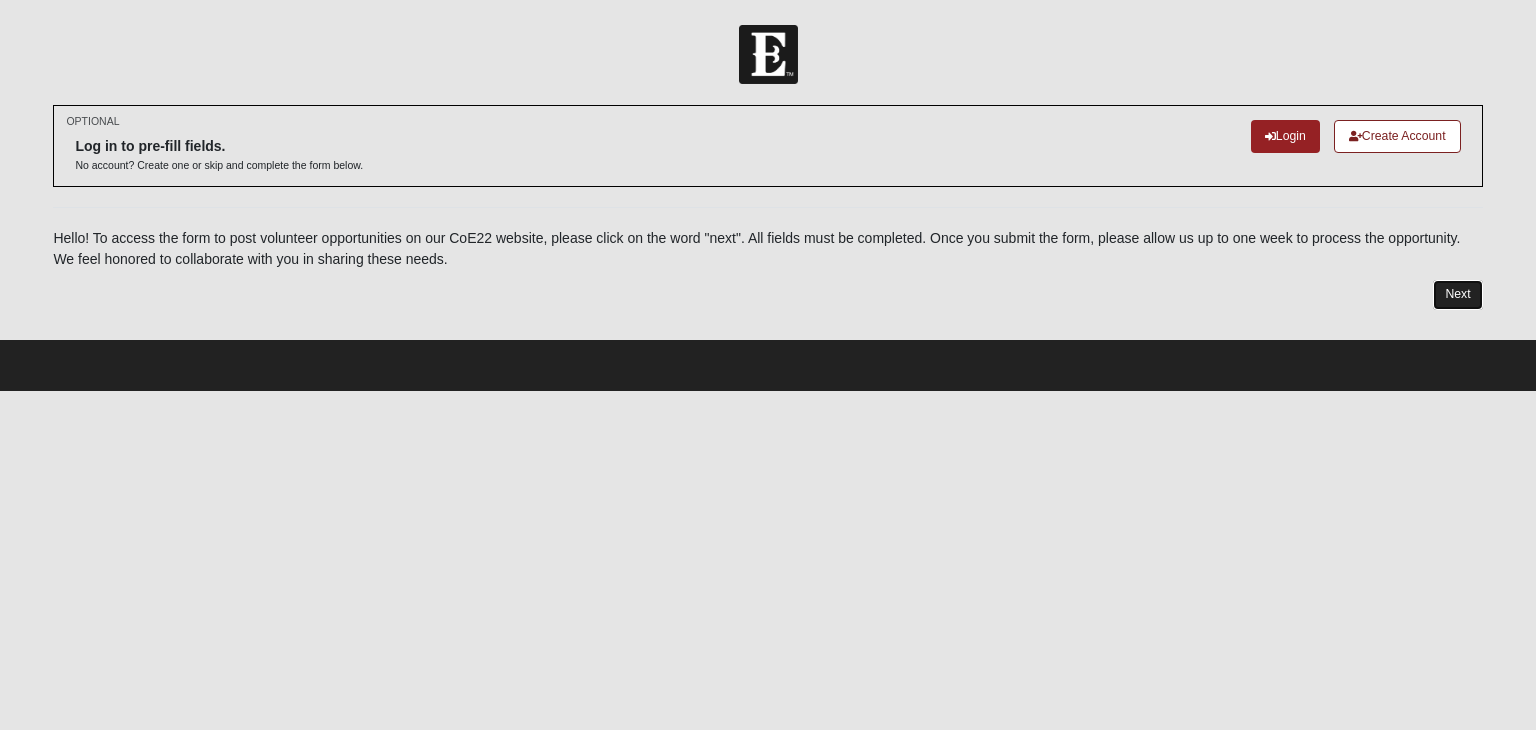 click on "Next" at bounding box center [1457, 294] 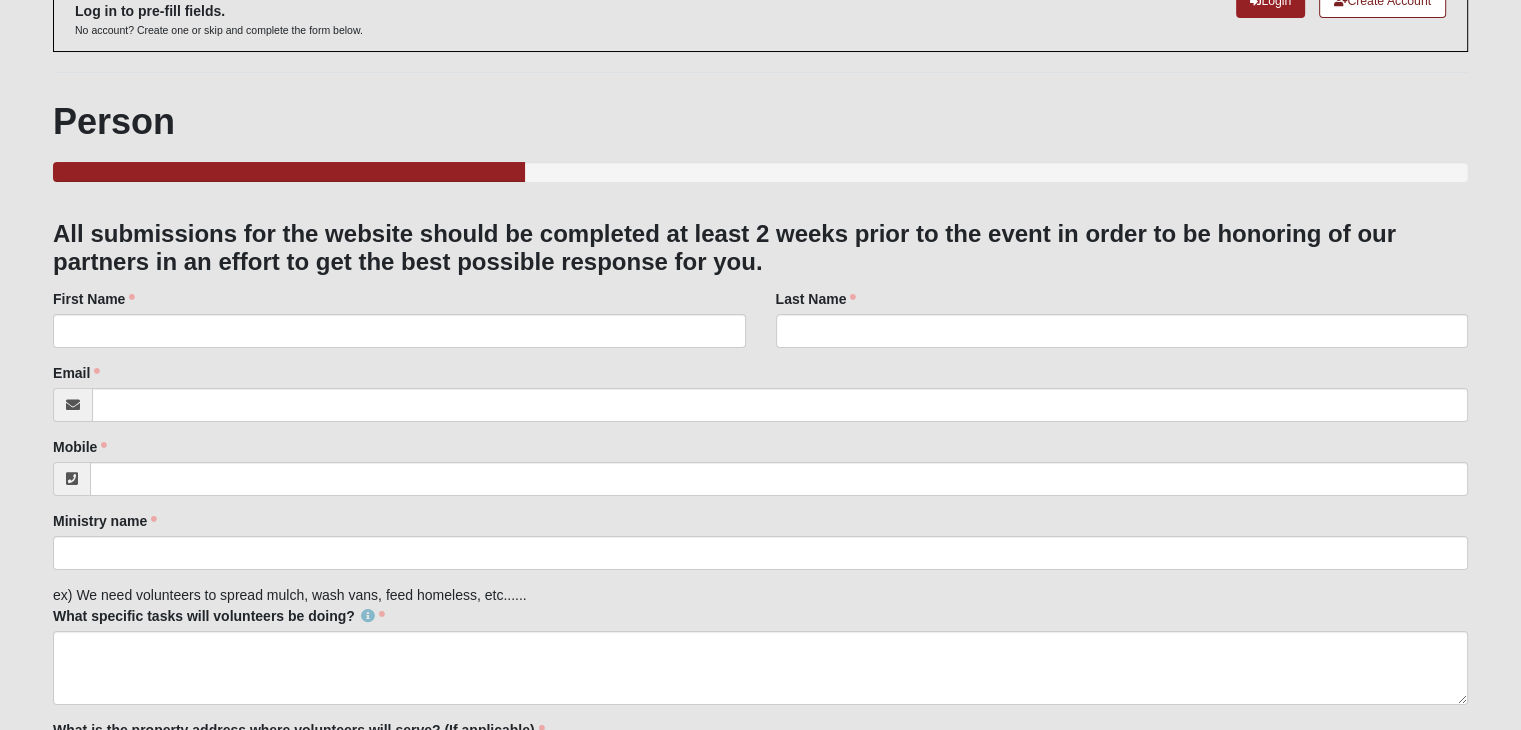 scroll, scrollTop: 200, scrollLeft: 0, axis: vertical 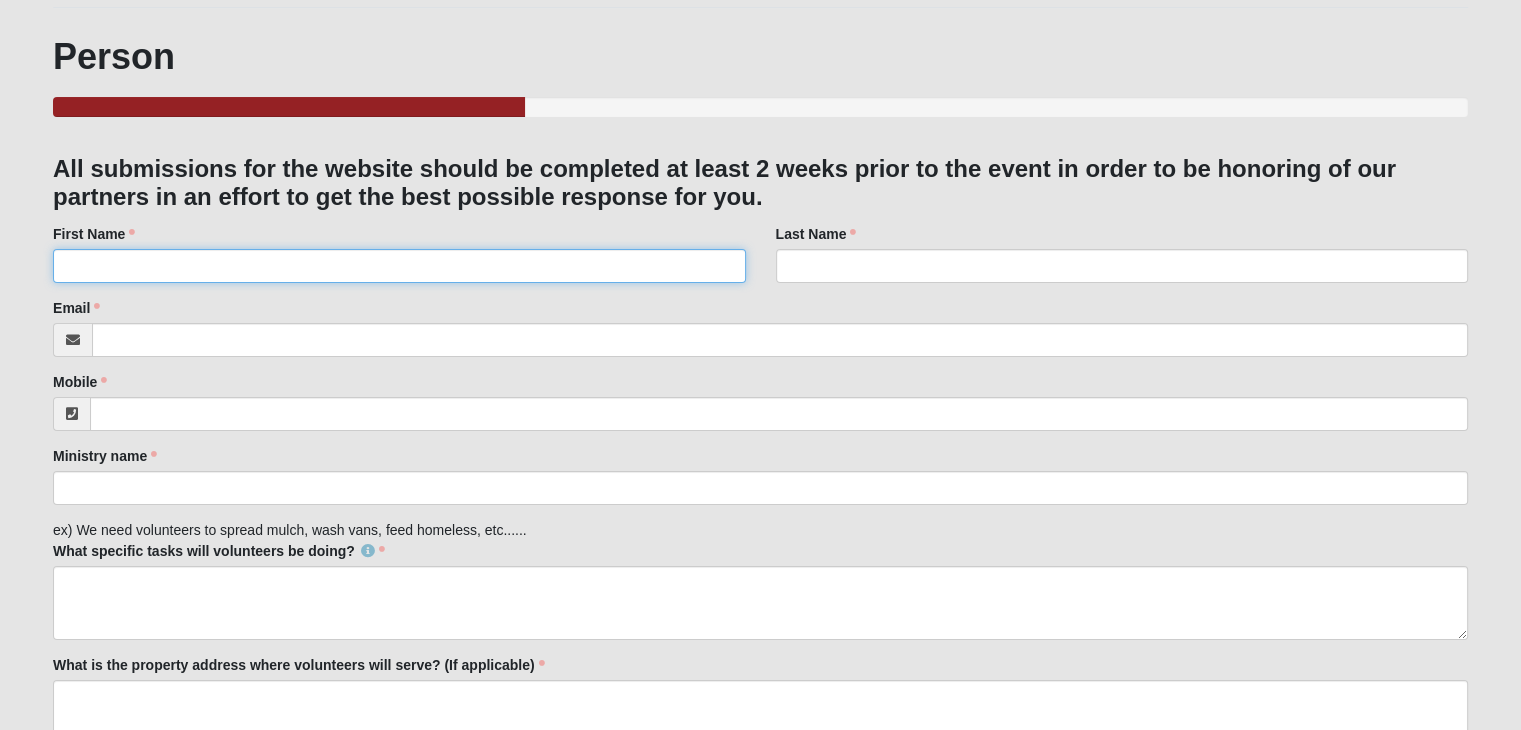 click on "First Name" at bounding box center [399, 266] 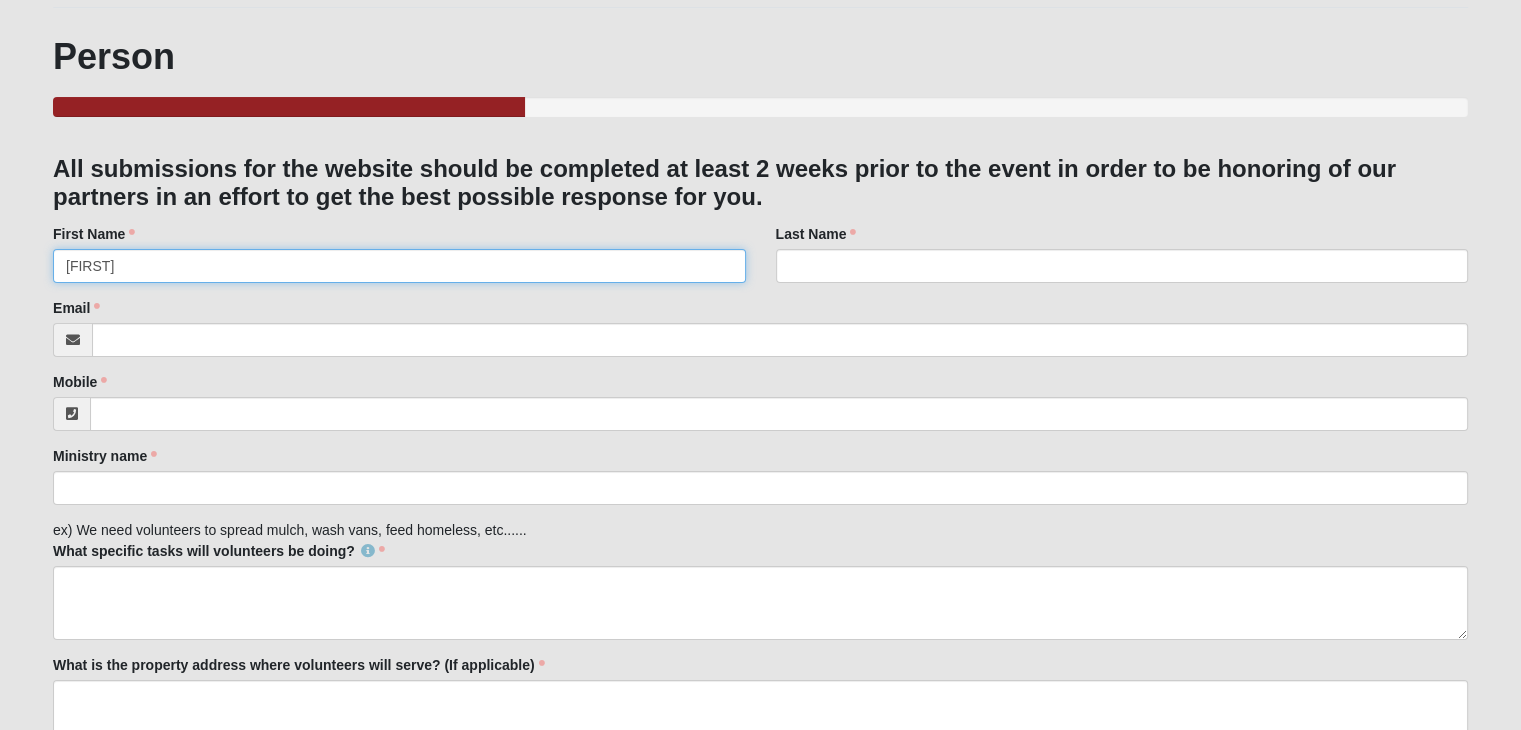 type on "[FIRST]" 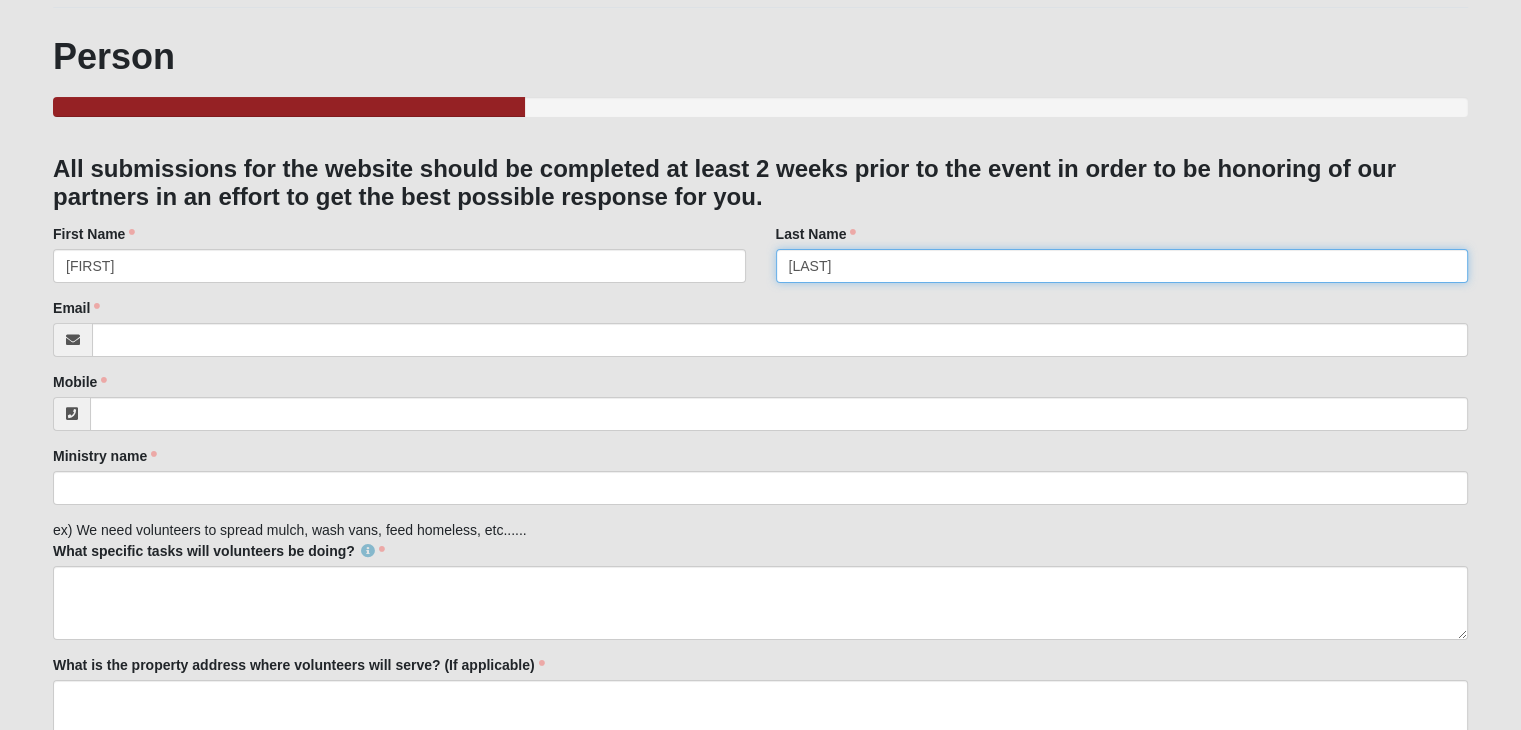 type on "[LAST]" 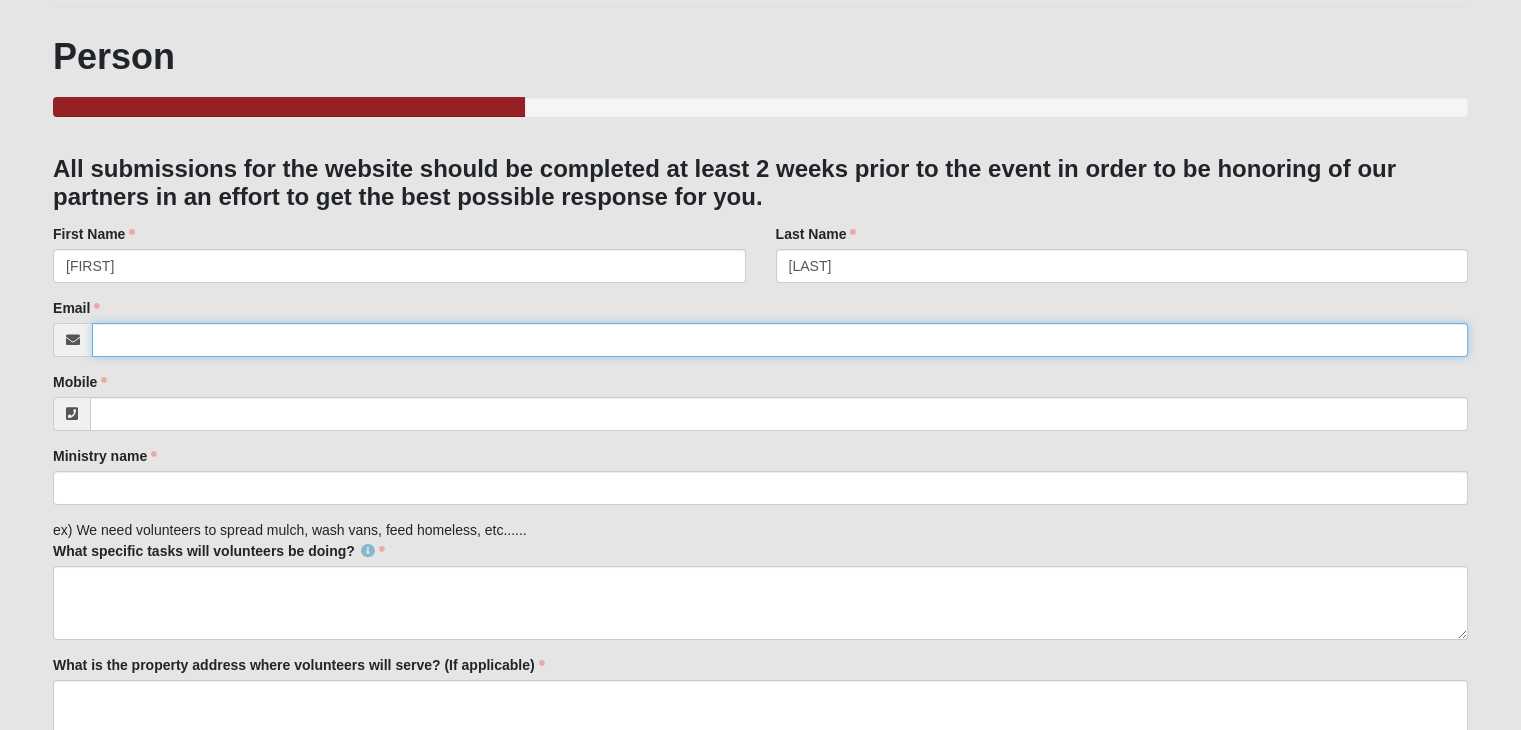 click on "Email" at bounding box center [780, 340] 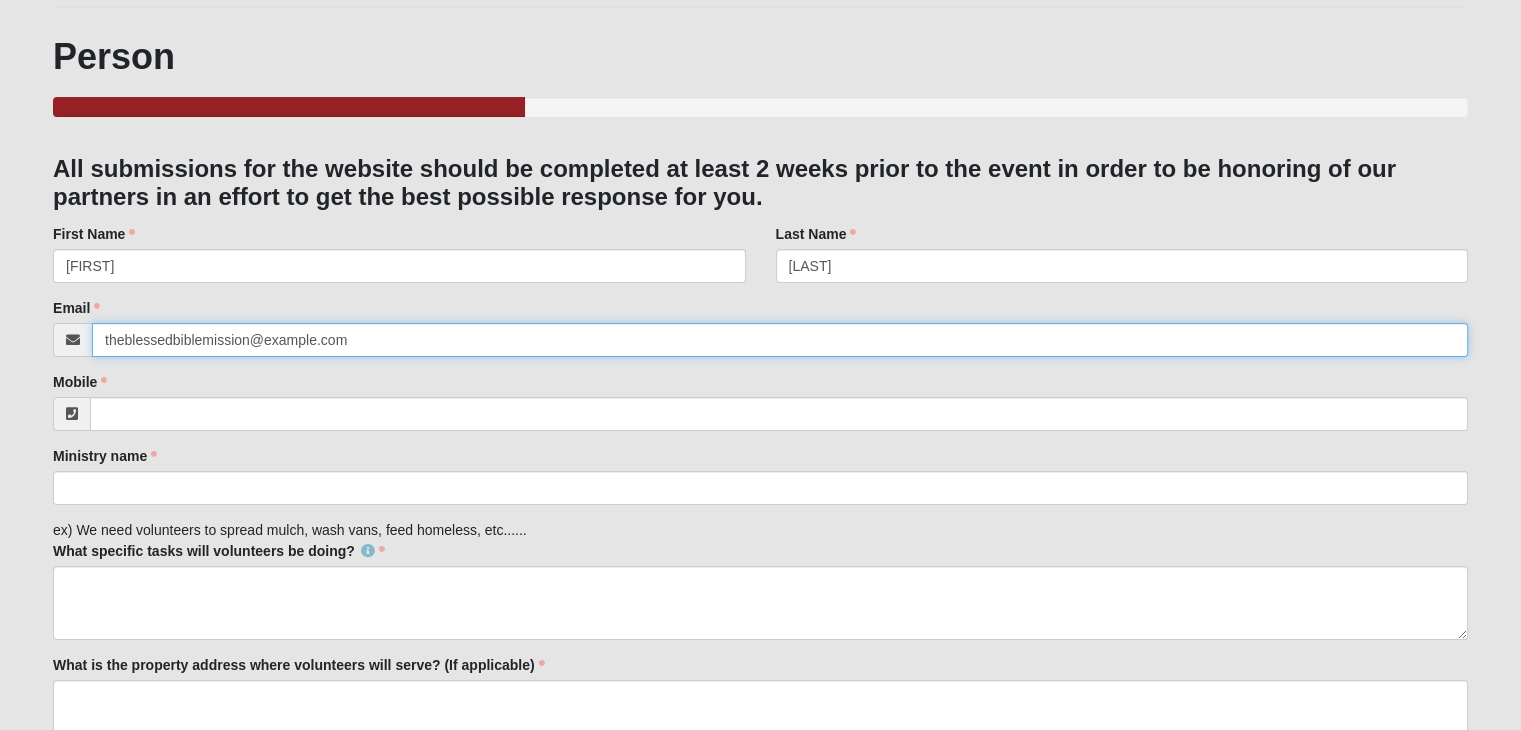 type on "theblessedbiblemission@example.com" 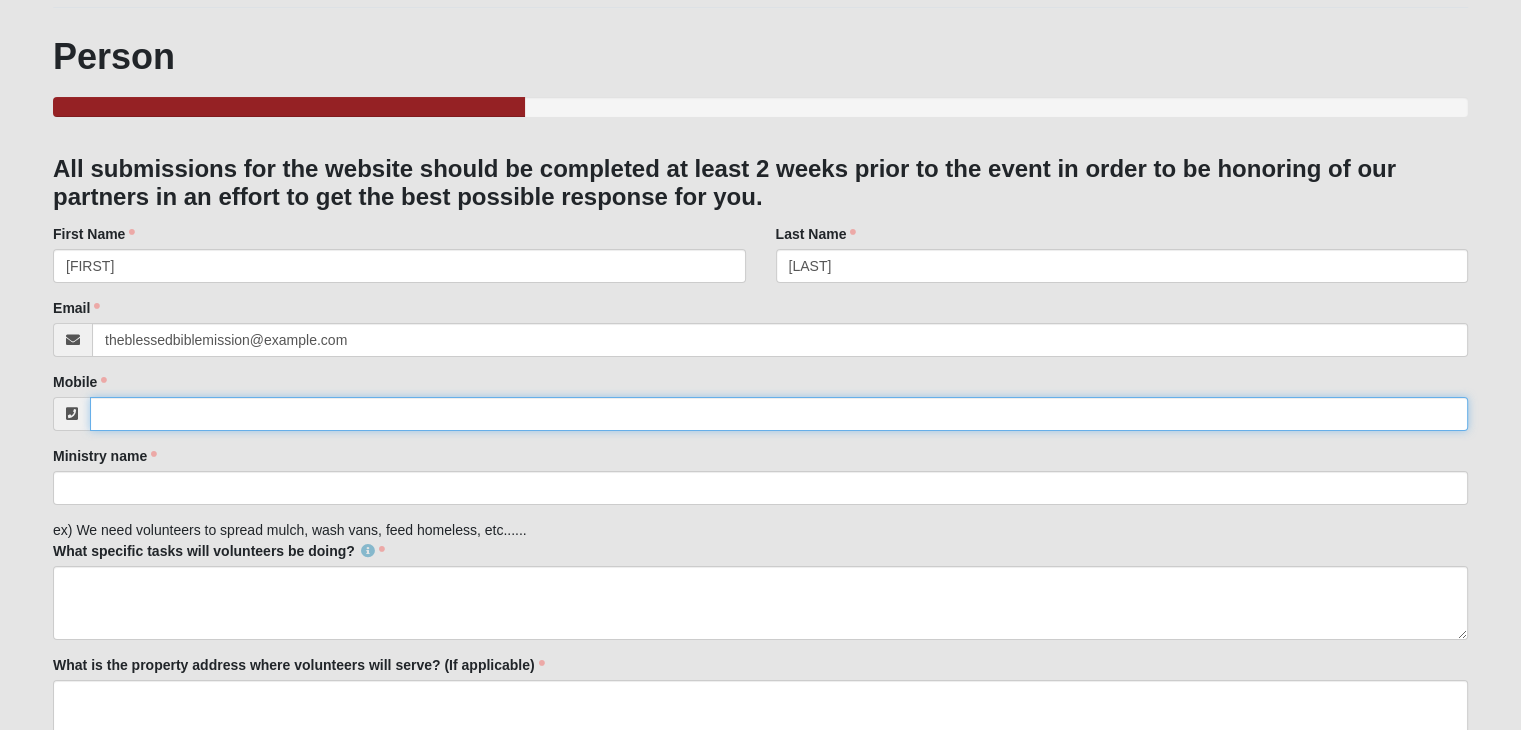 click on "Mobile" at bounding box center [779, 414] 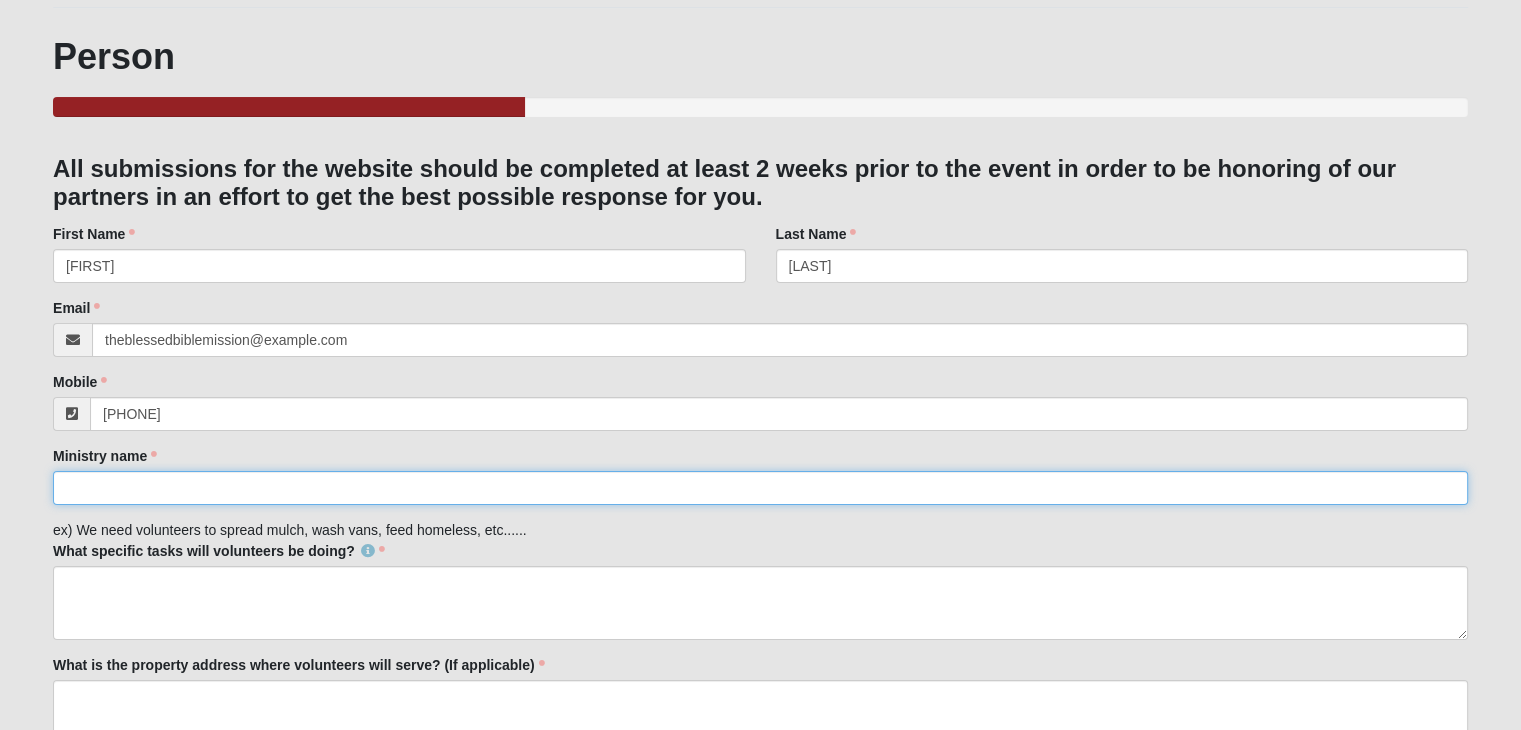 type on "[PHONE]" 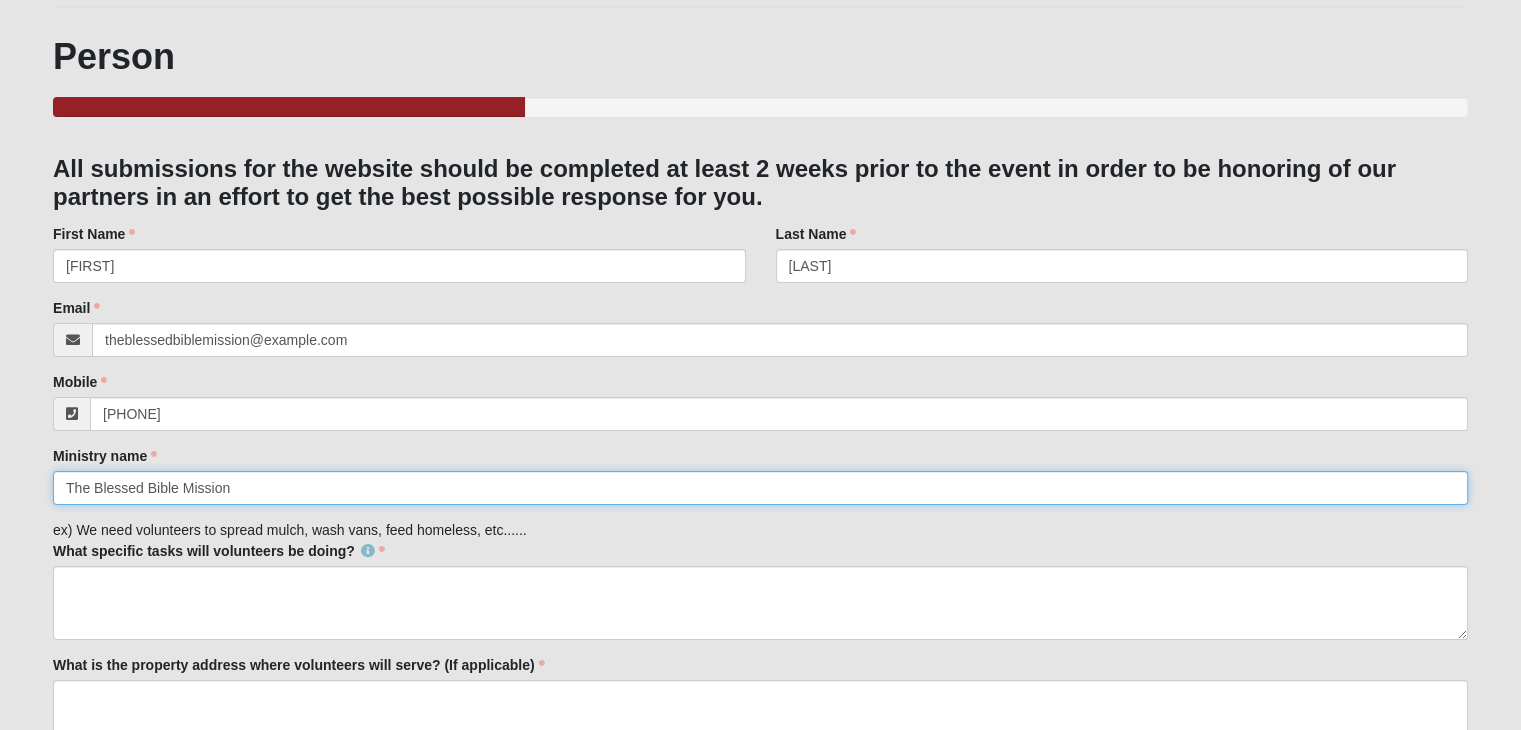 type on "The Blessed Bible Mission" 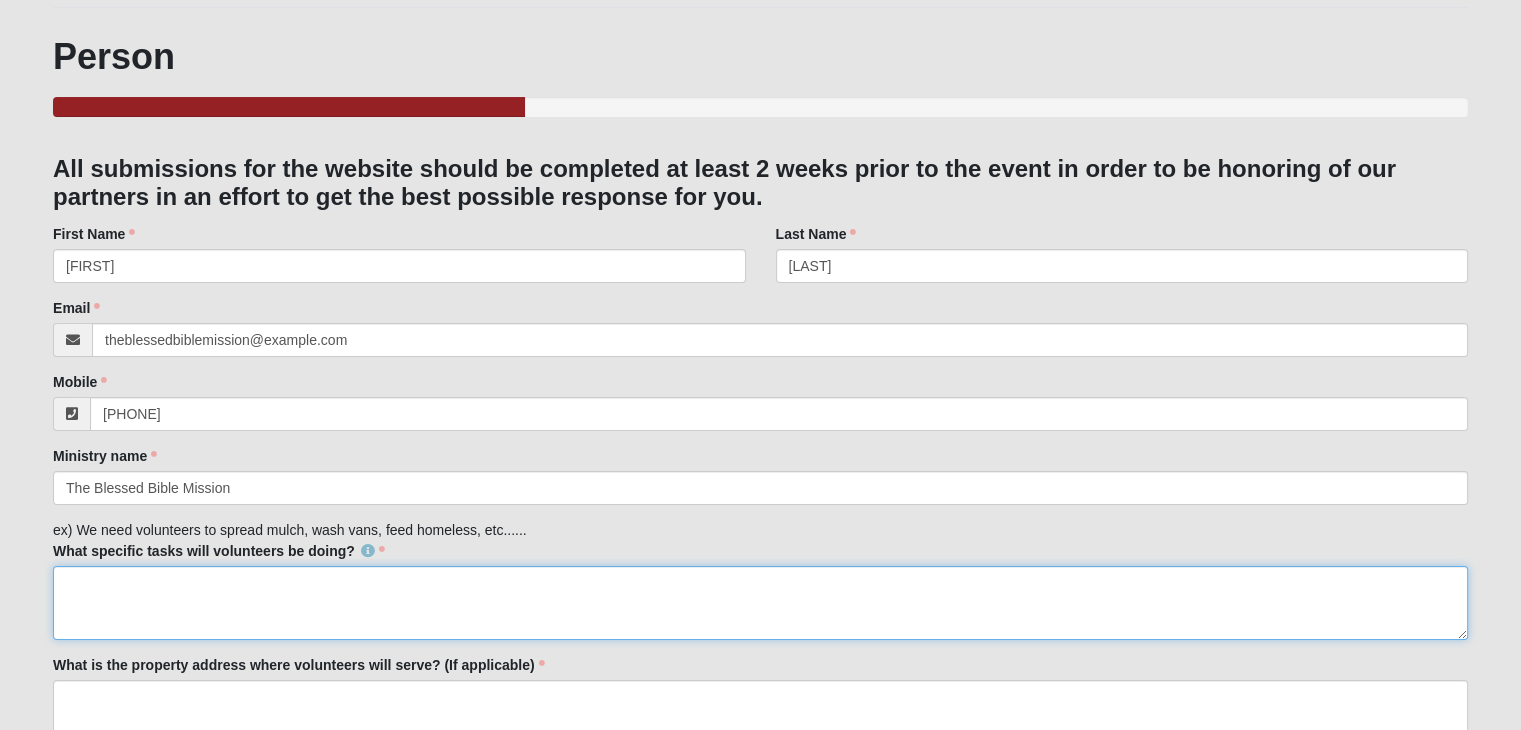 click on "What specific tasks will volunteers be doing?" at bounding box center [760, 603] 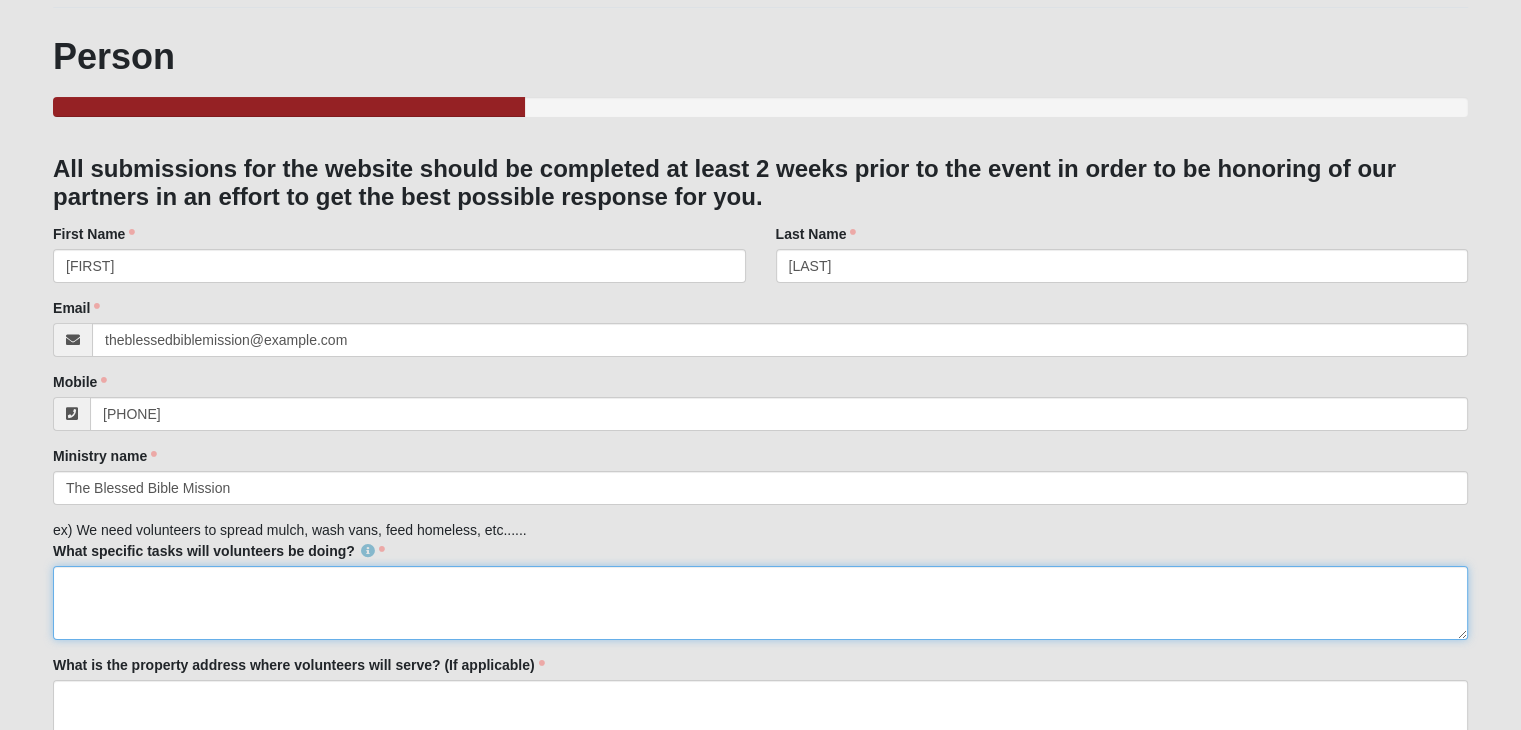 paste on "Join us in advancing God's Kingdom one Bible at a time by helping us assemble the Blessed Bibles we give away to individuals and organizations." 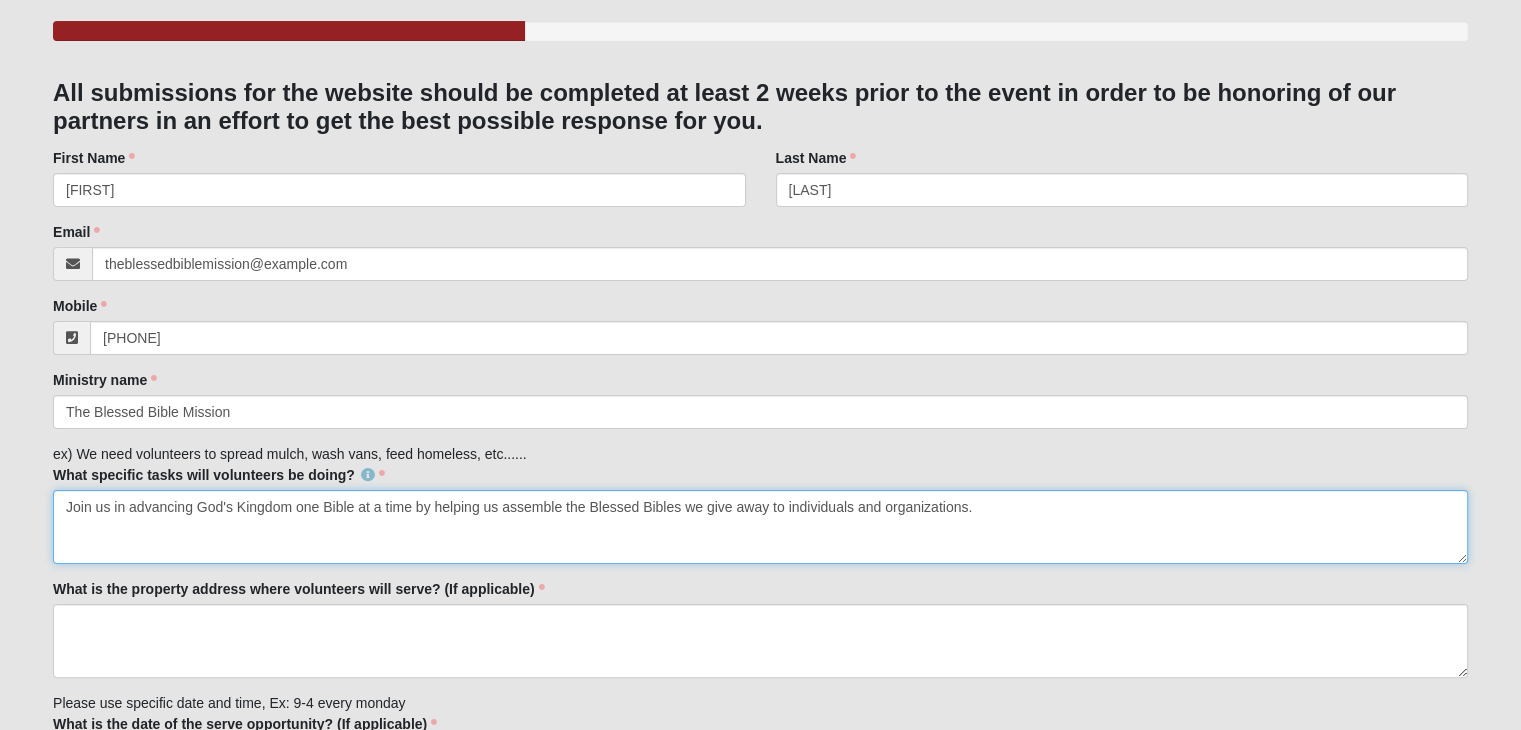 scroll, scrollTop: 400, scrollLeft: 0, axis: vertical 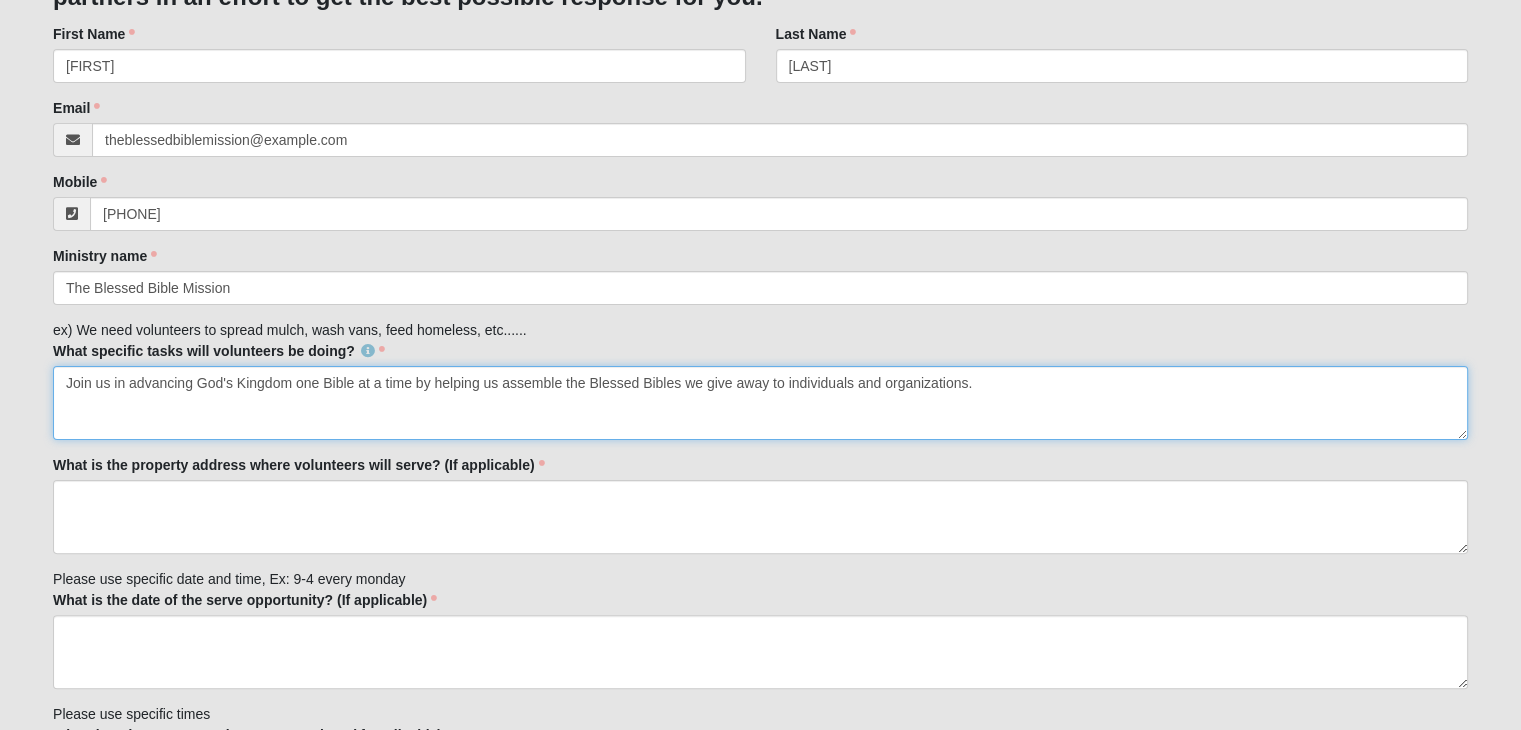 type on "Join us in advancing God's Kingdom one Bible at a time by helping us assemble the Blessed Bibles we give away to individuals and organizations." 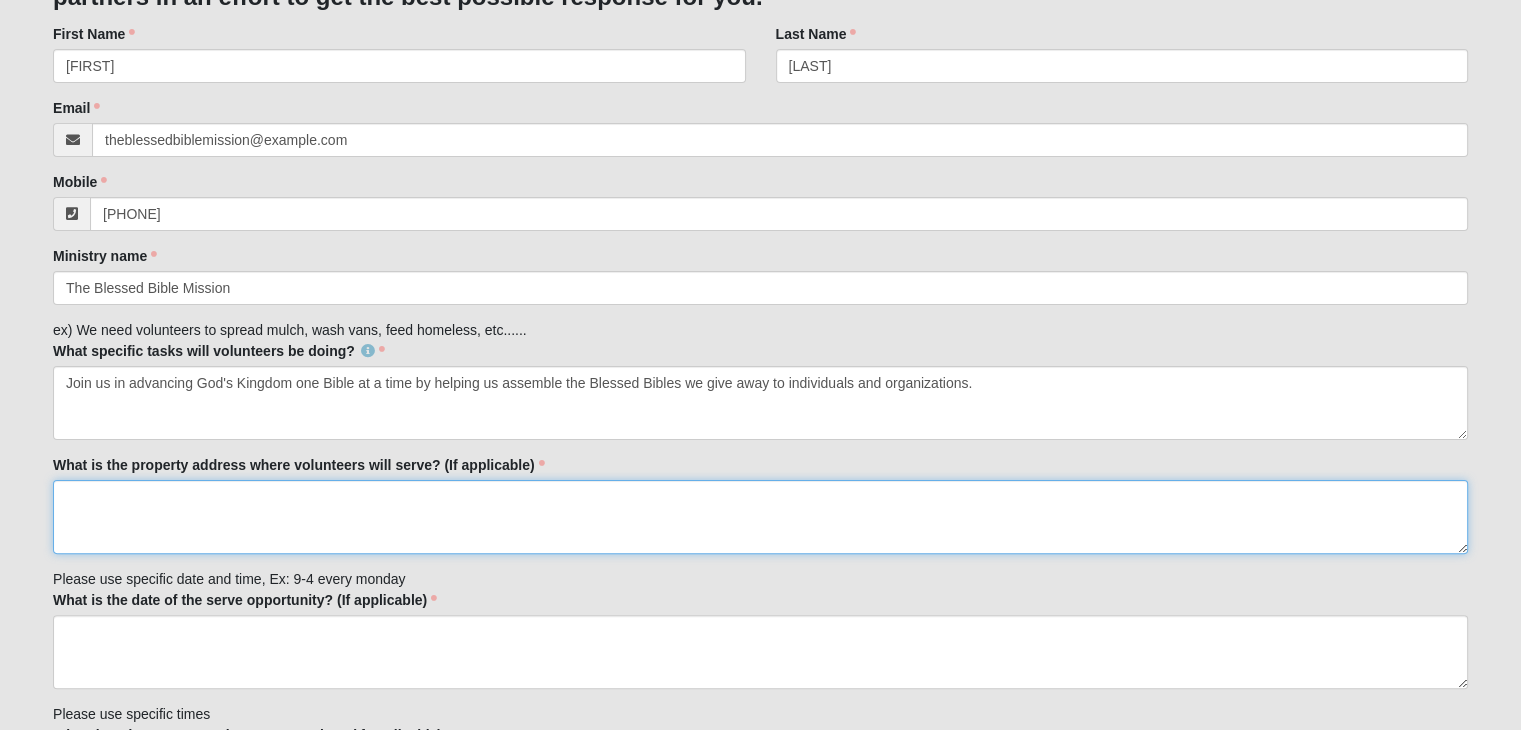 click on "What is the property address where volunteers will serve? (If applicable)" at bounding box center (760, 517) 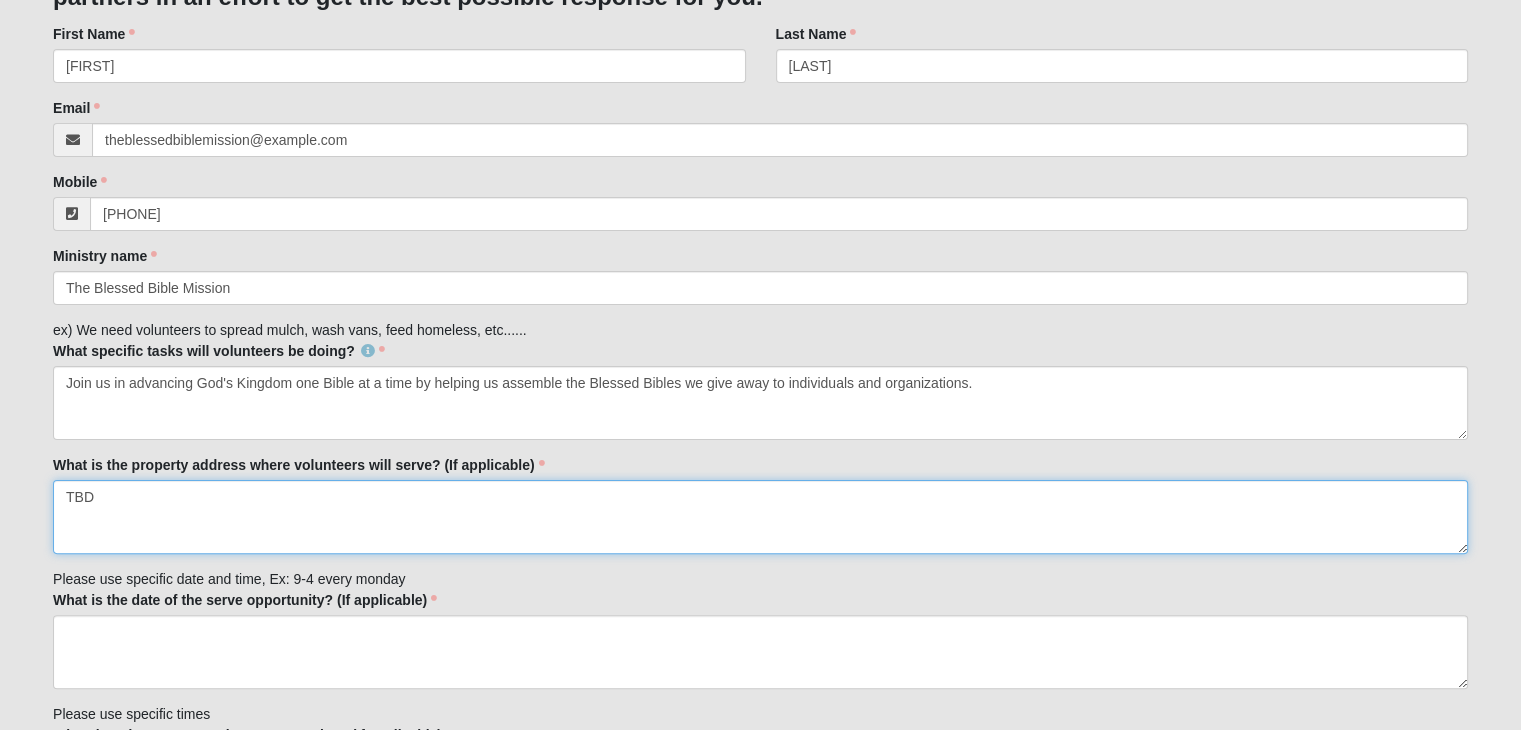 type on "TBD" 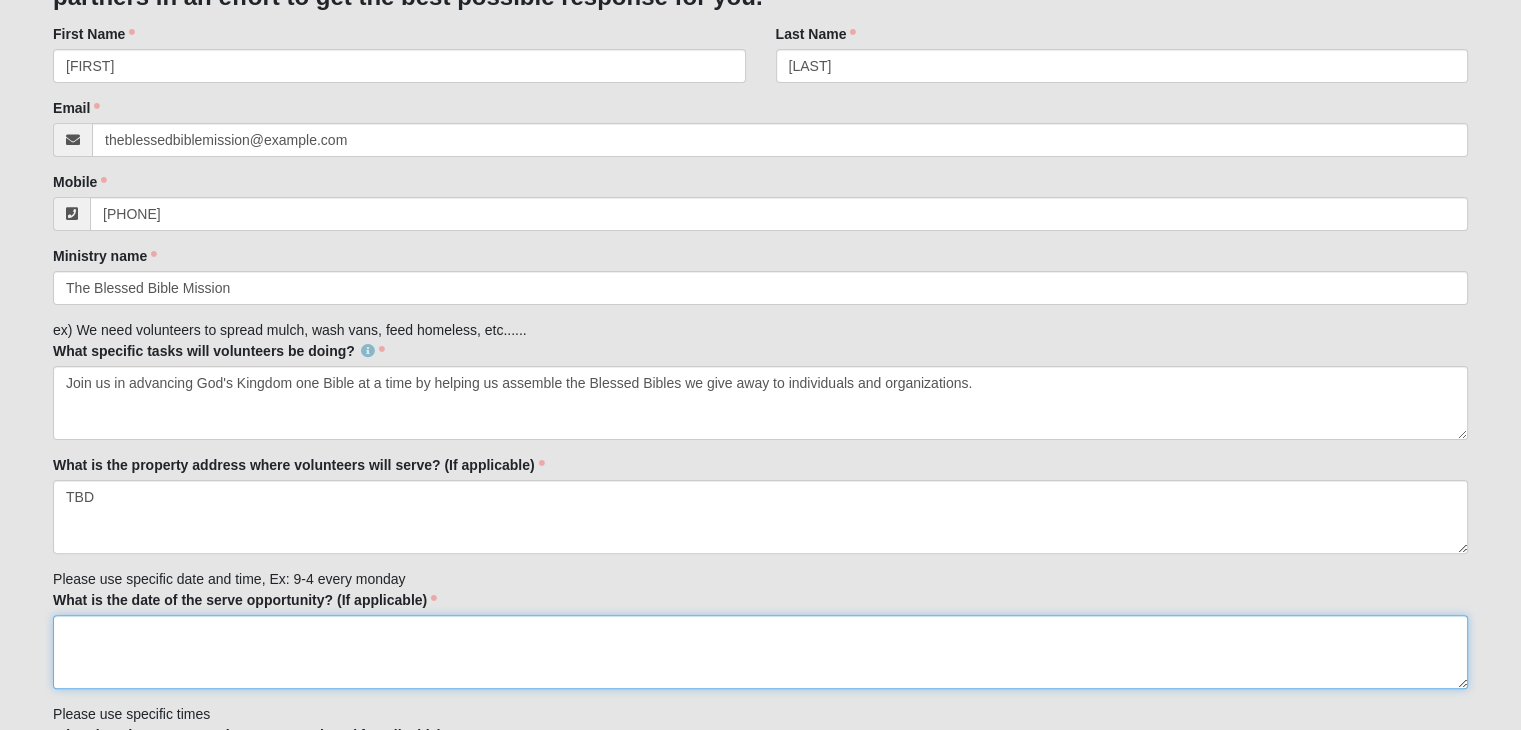 click on "What is the date of the serve opportunity? (If applicable)" at bounding box center (760, 652) 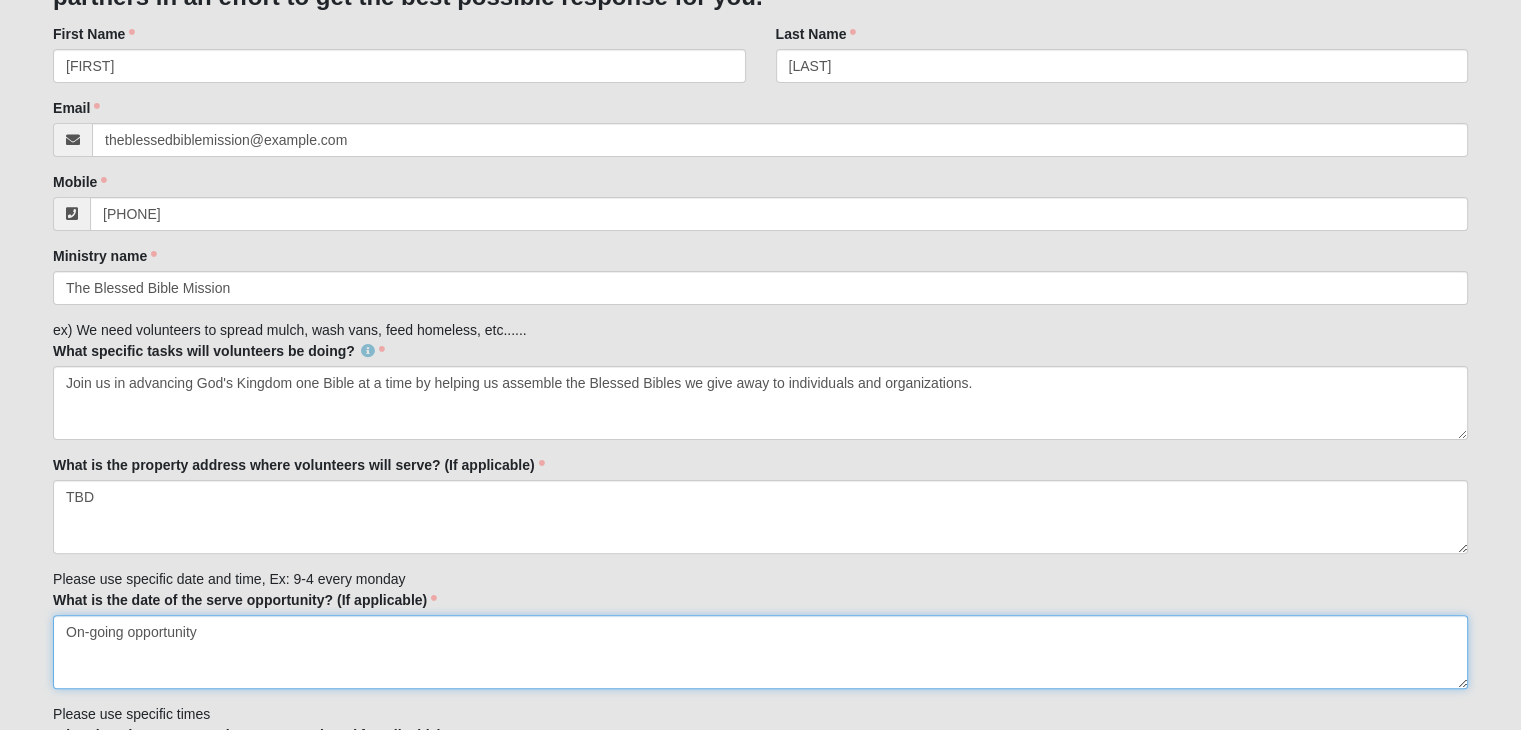 click on "On-going opportunity" at bounding box center (760, 652) 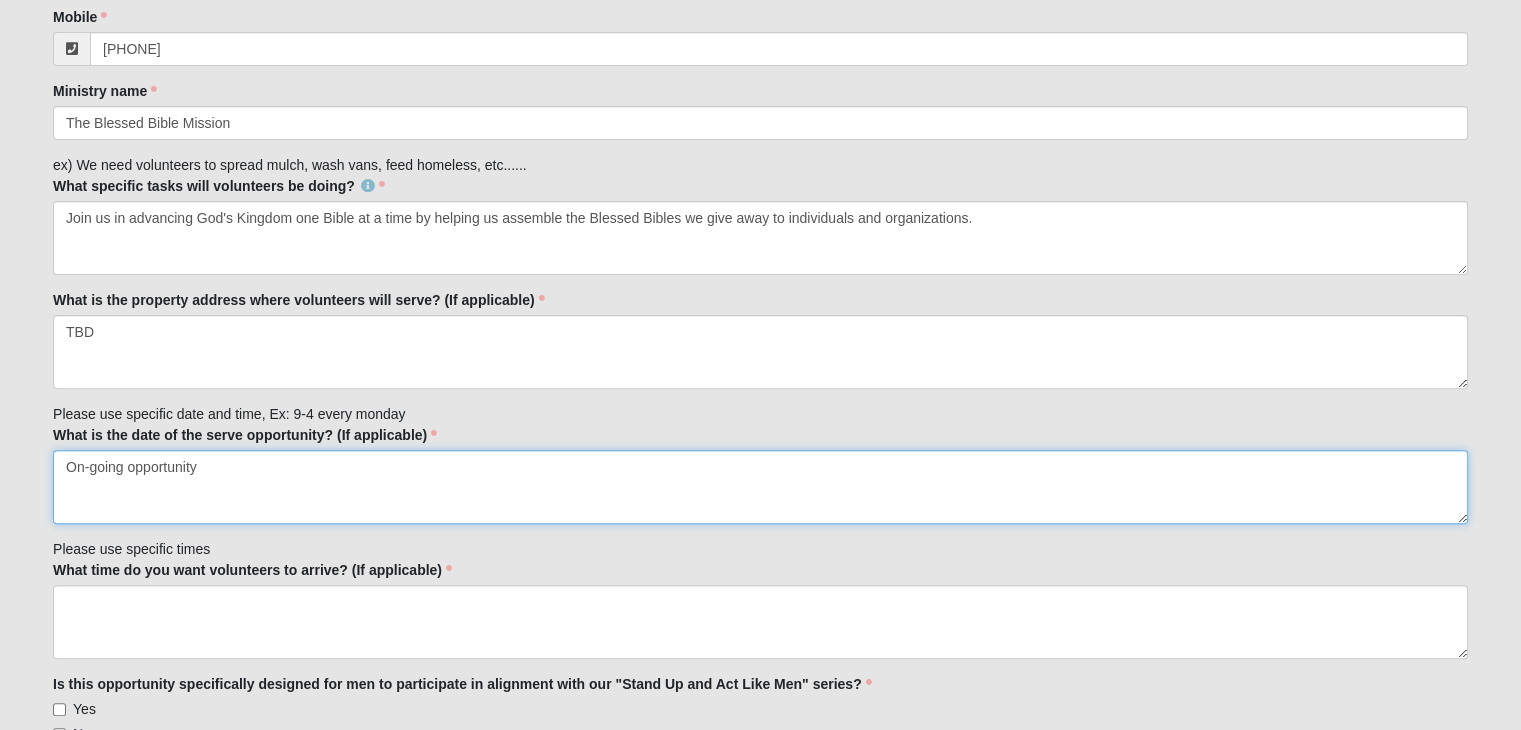 scroll, scrollTop: 600, scrollLeft: 0, axis: vertical 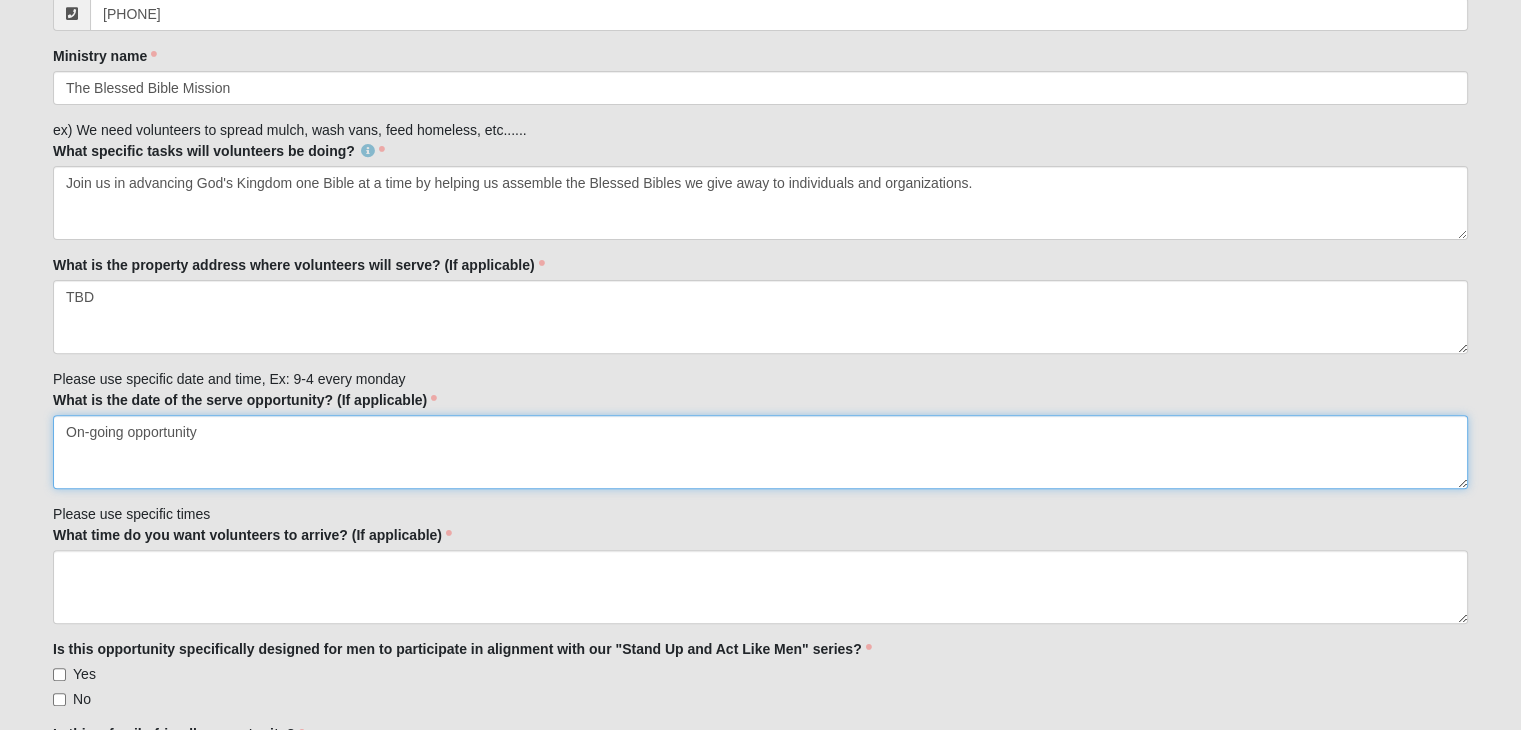 type on "On-going opportunity" 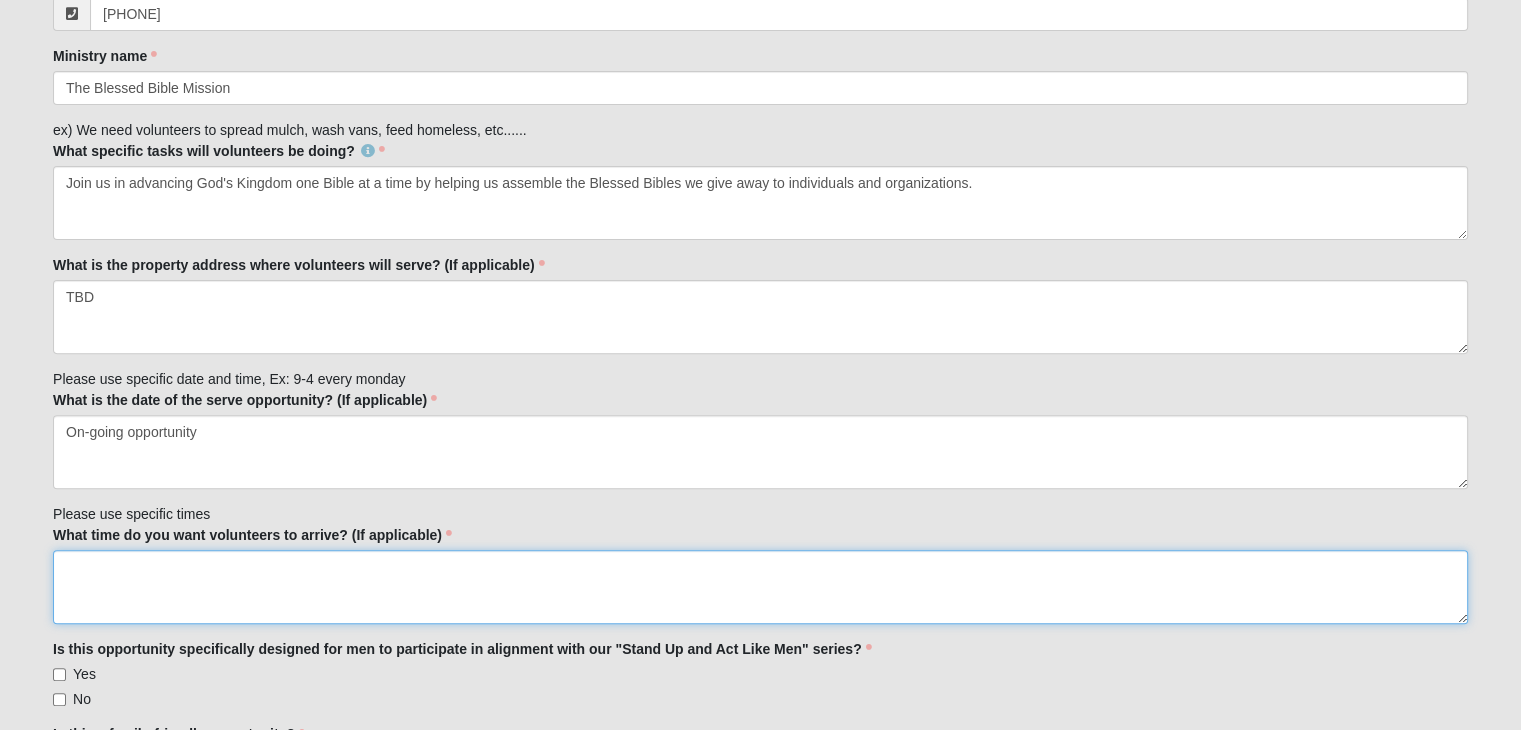 click on "What time do you want volunteers to arrive? (If applicable)" at bounding box center (760, 587) 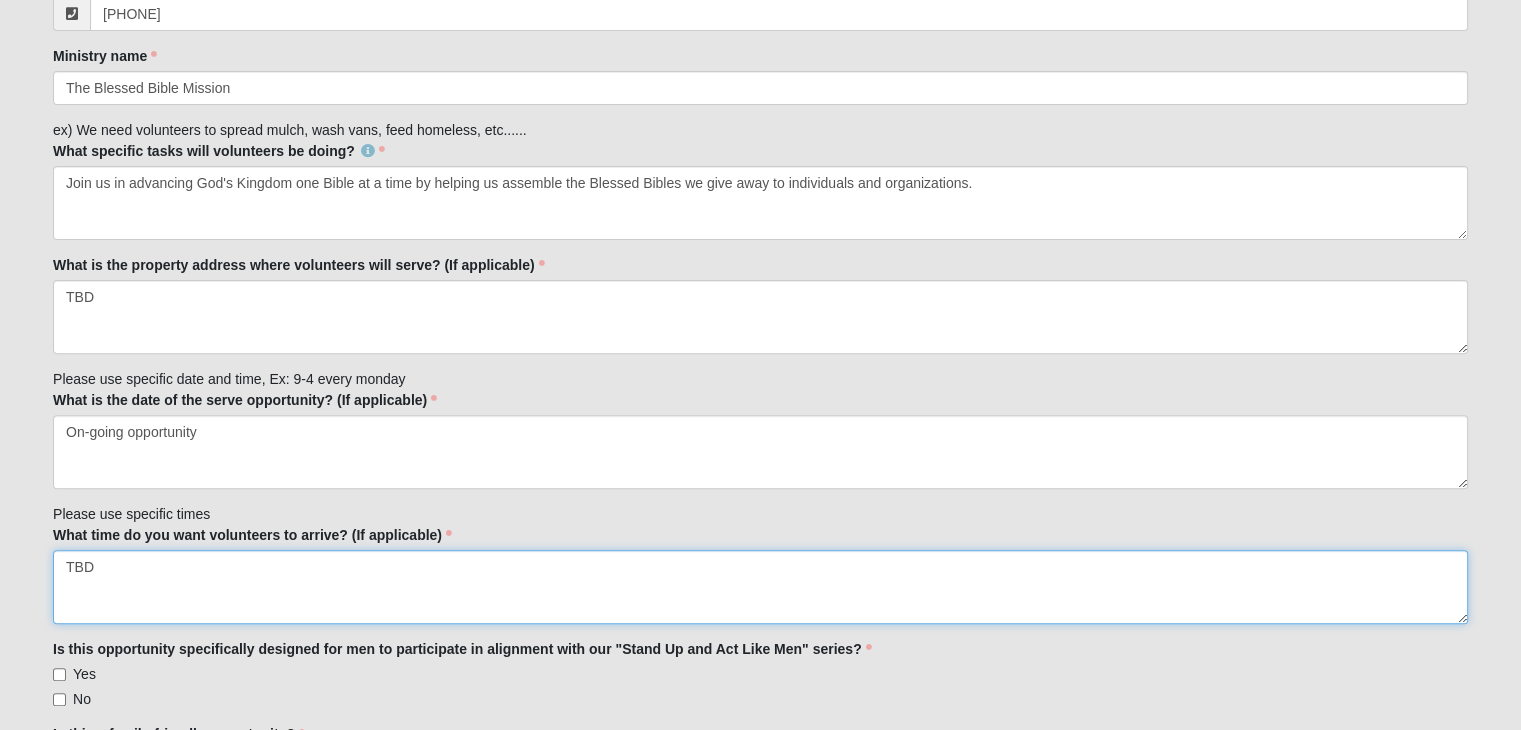 scroll, scrollTop: 700, scrollLeft: 0, axis: vertical 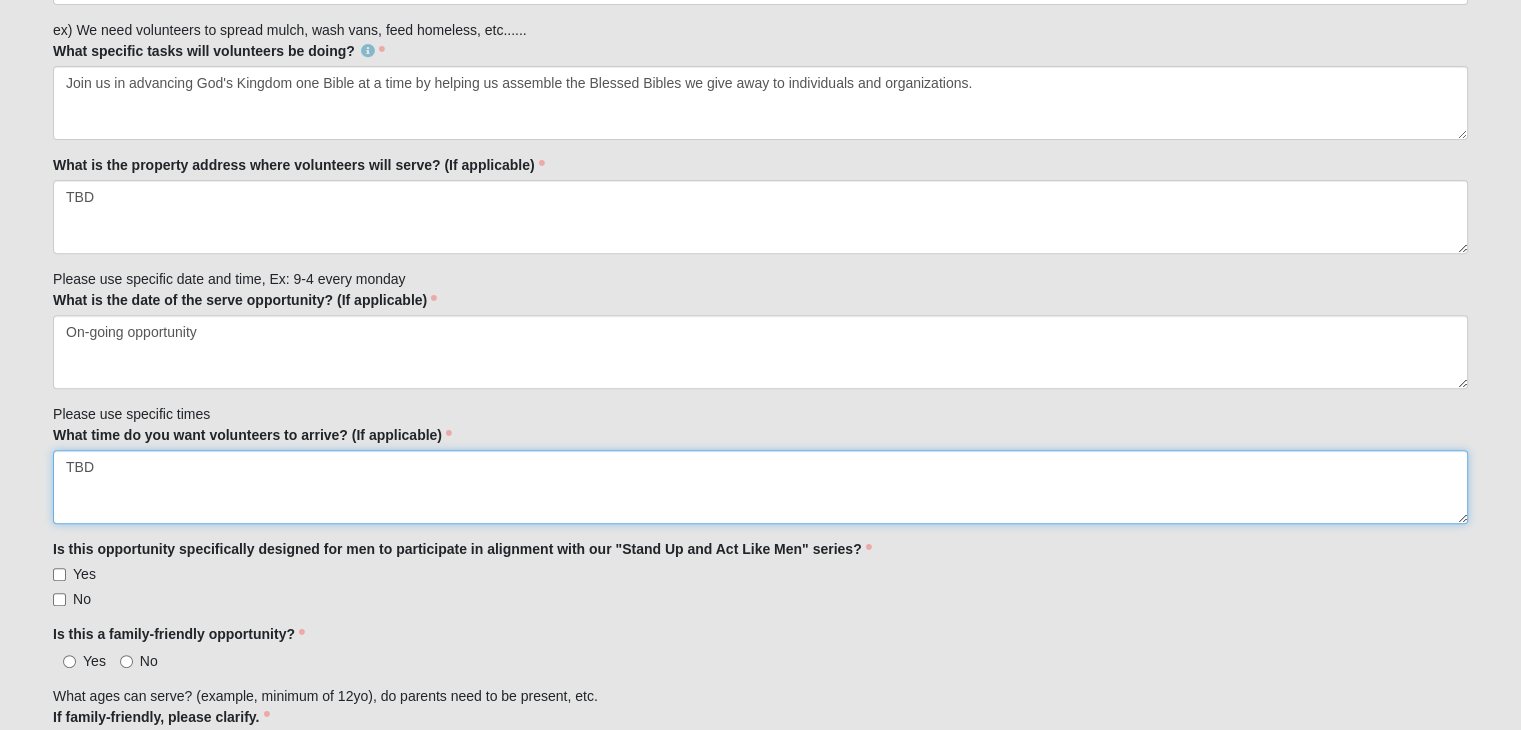 type on "TBD" 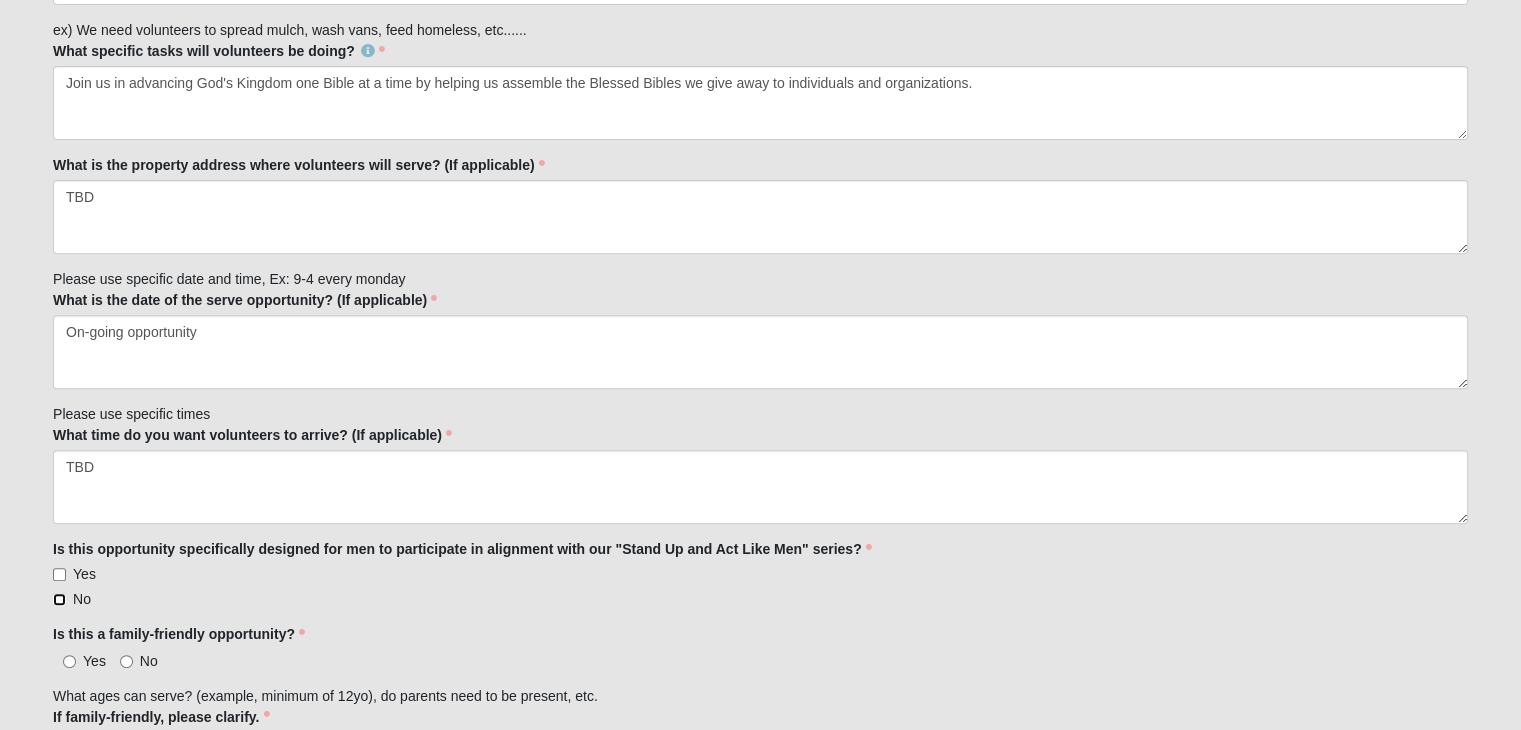 click on "No" at bounding box center [59, 599] 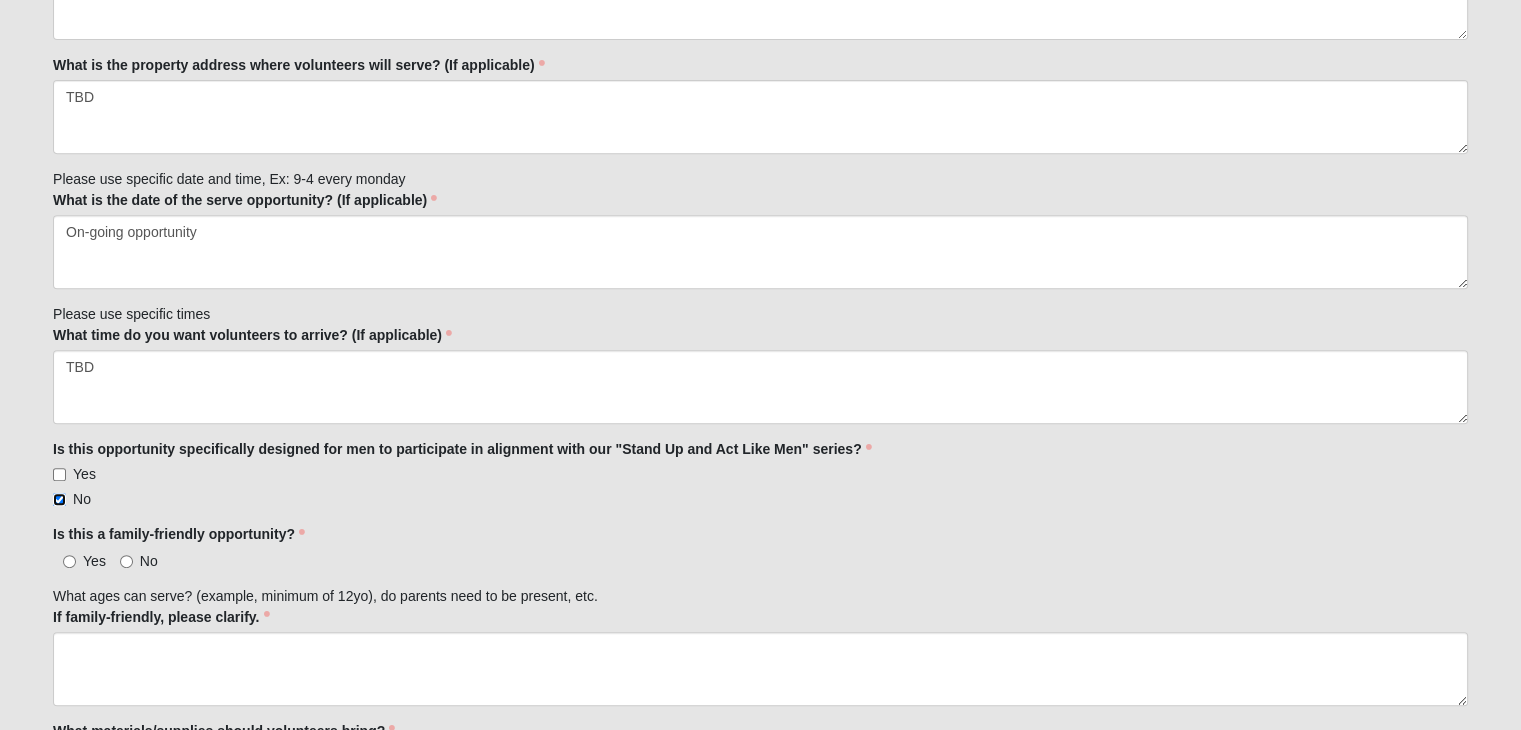 scroll, scrollTop: 900, scrollLeft: 0, axis: vertical 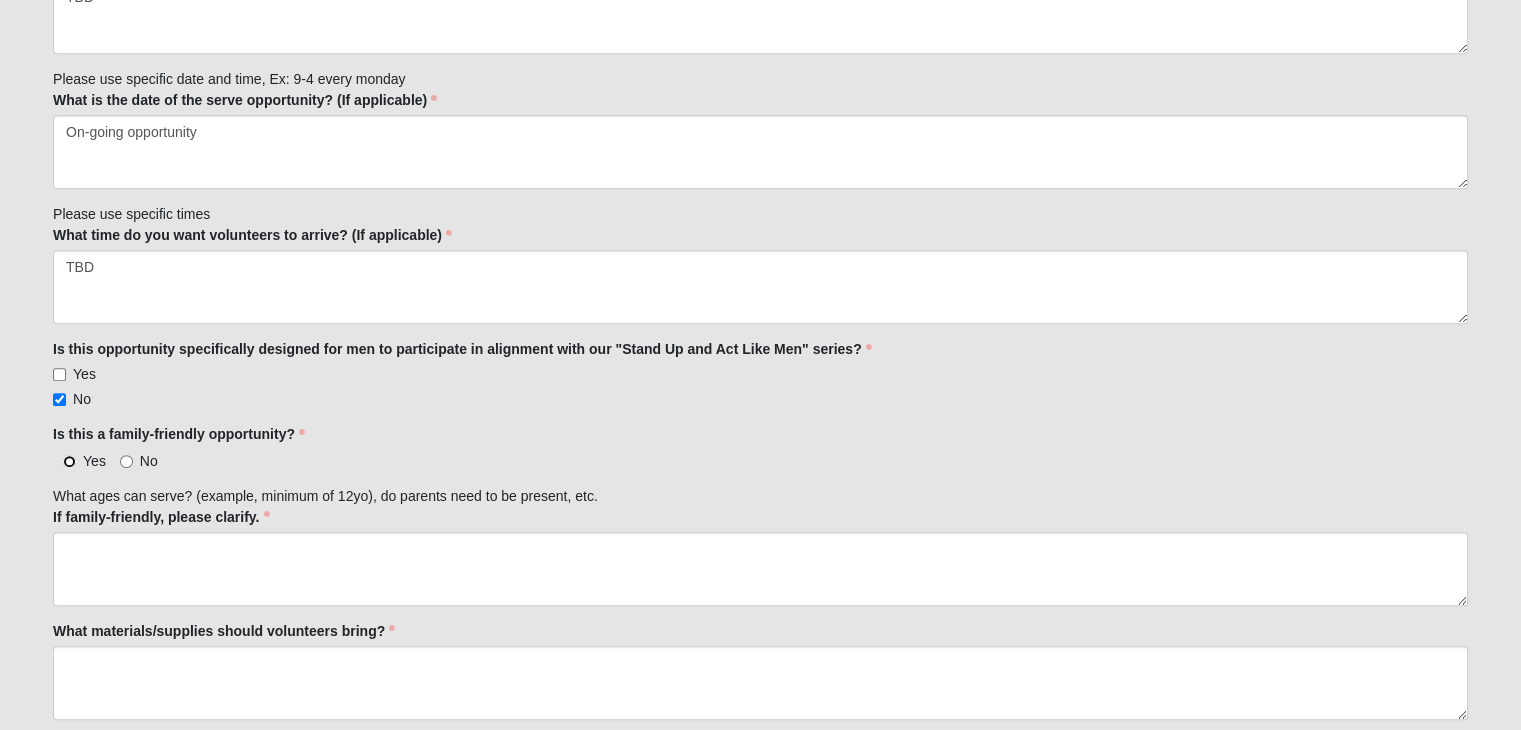 click on "Yes" at bounding box center (69, 461) 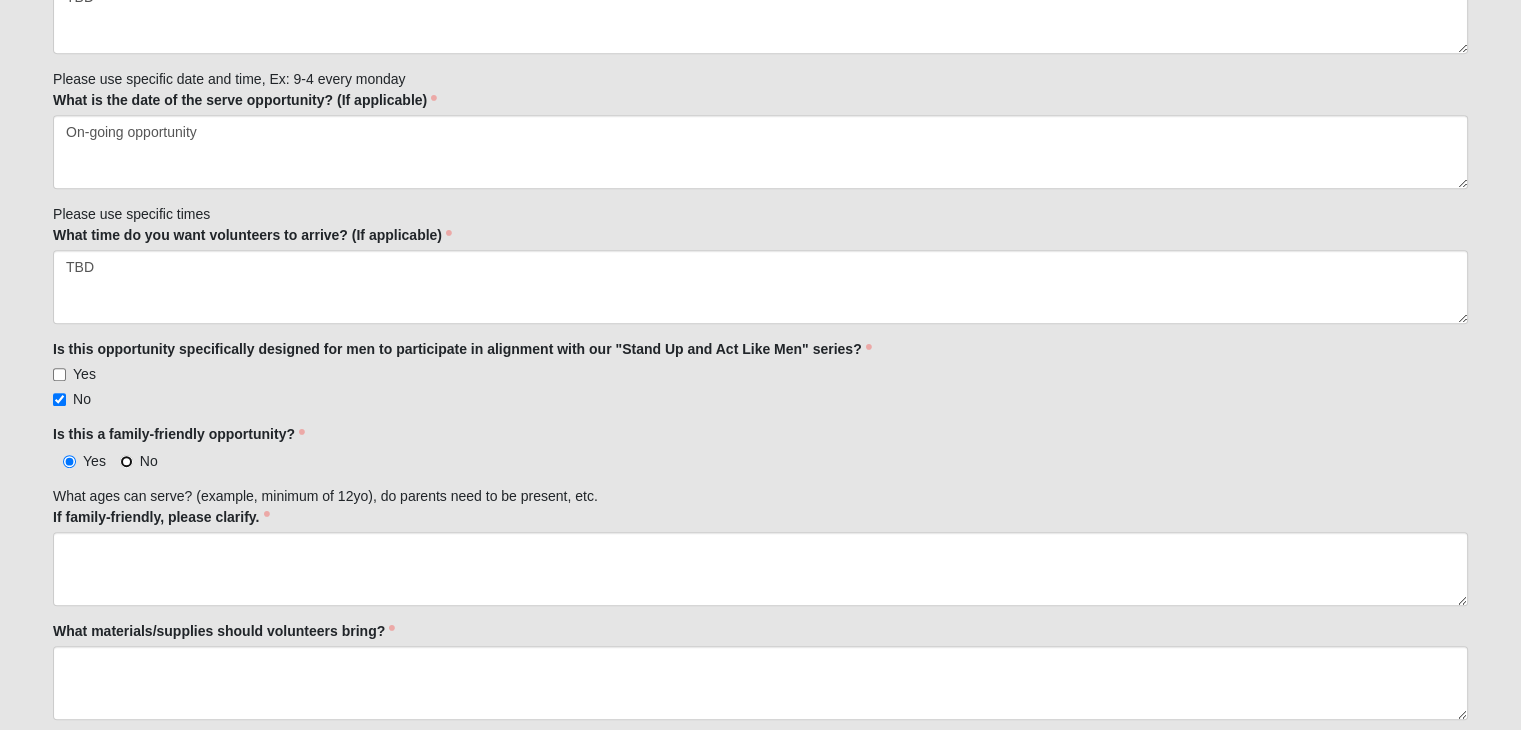 click on "No" at bounding box center (126, 461) 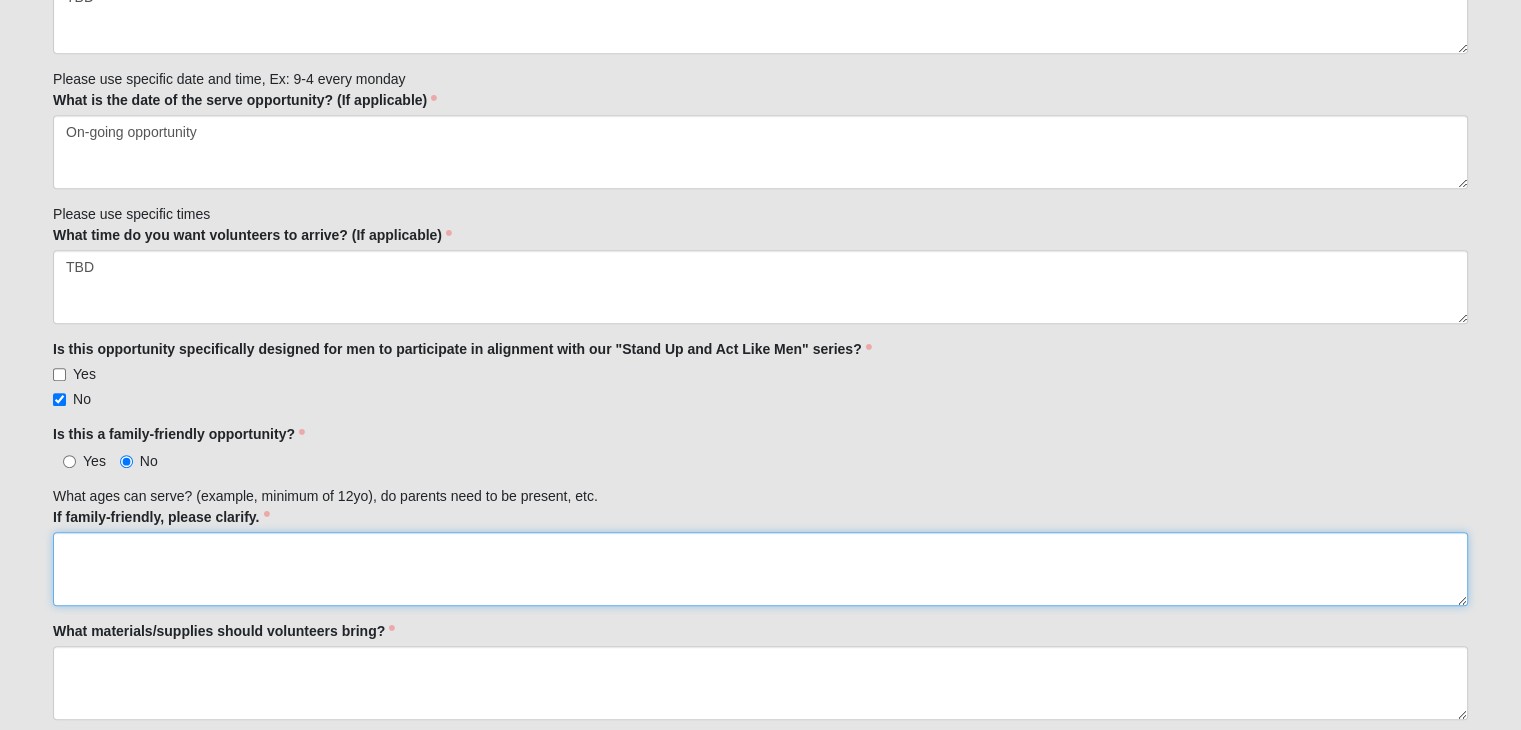 click on "If family-friendly, please clarify." at bounding box center (760, 569) 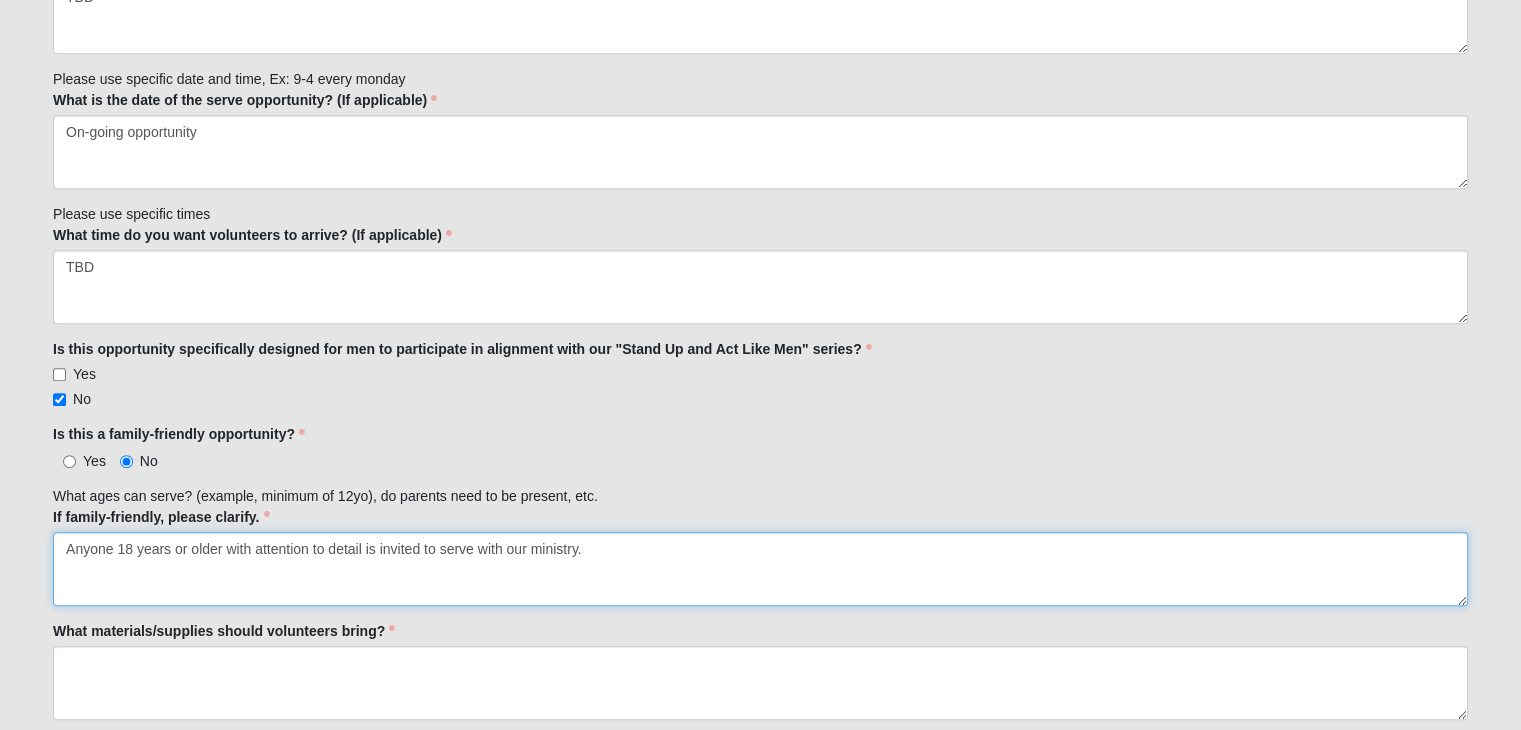 drag, startPoint x: 587, startPoint y: 549, endPoint x: 187, endPoint y: 545, distance: 400.02 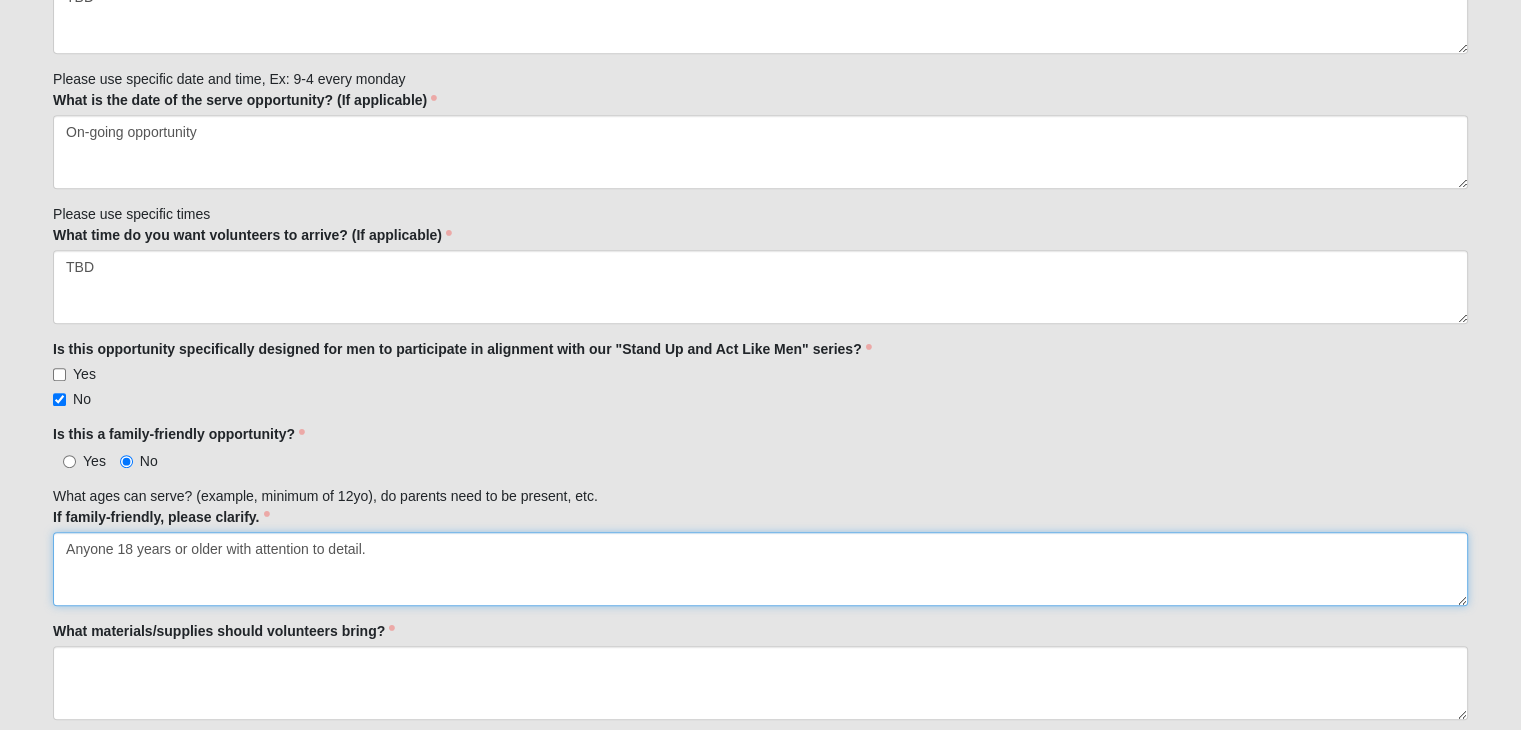 click on "Anyone 18 years or older with attention to detail." at bounding box center (760, 569) 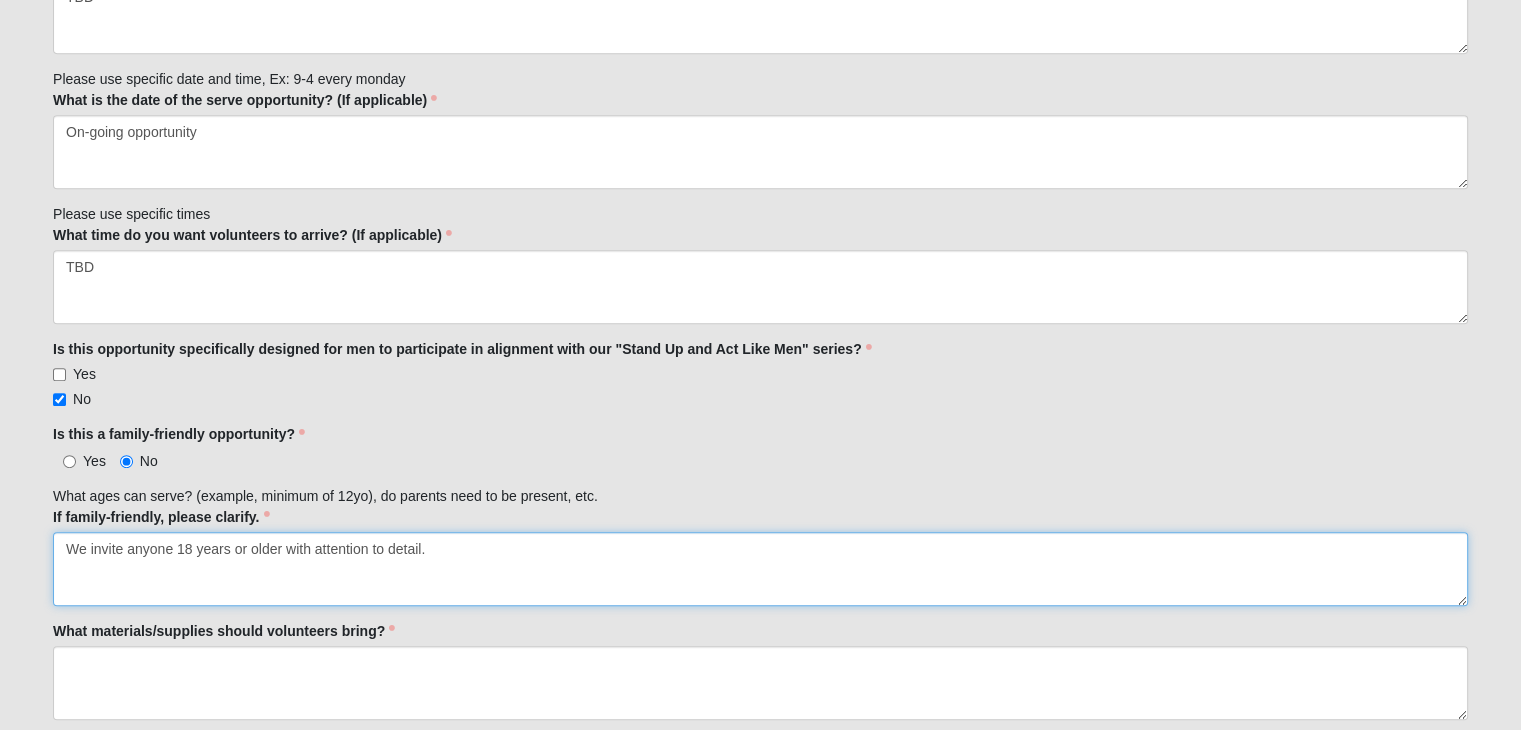 click on "We invite anyone 18 years or older with attention to detail." at bounding box center (760, 569) 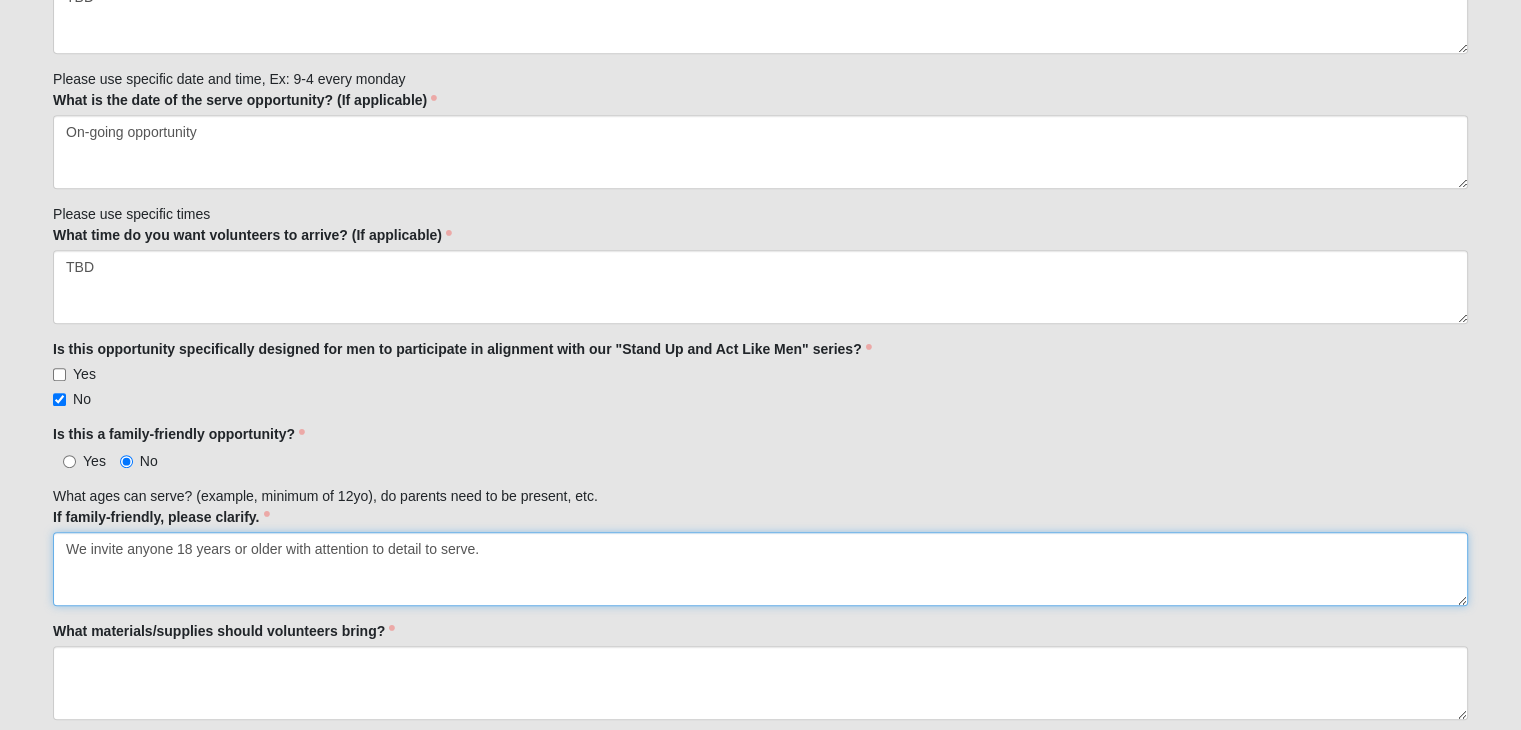 type on "We invite anyone 18 years or older with attention to detail to serve." 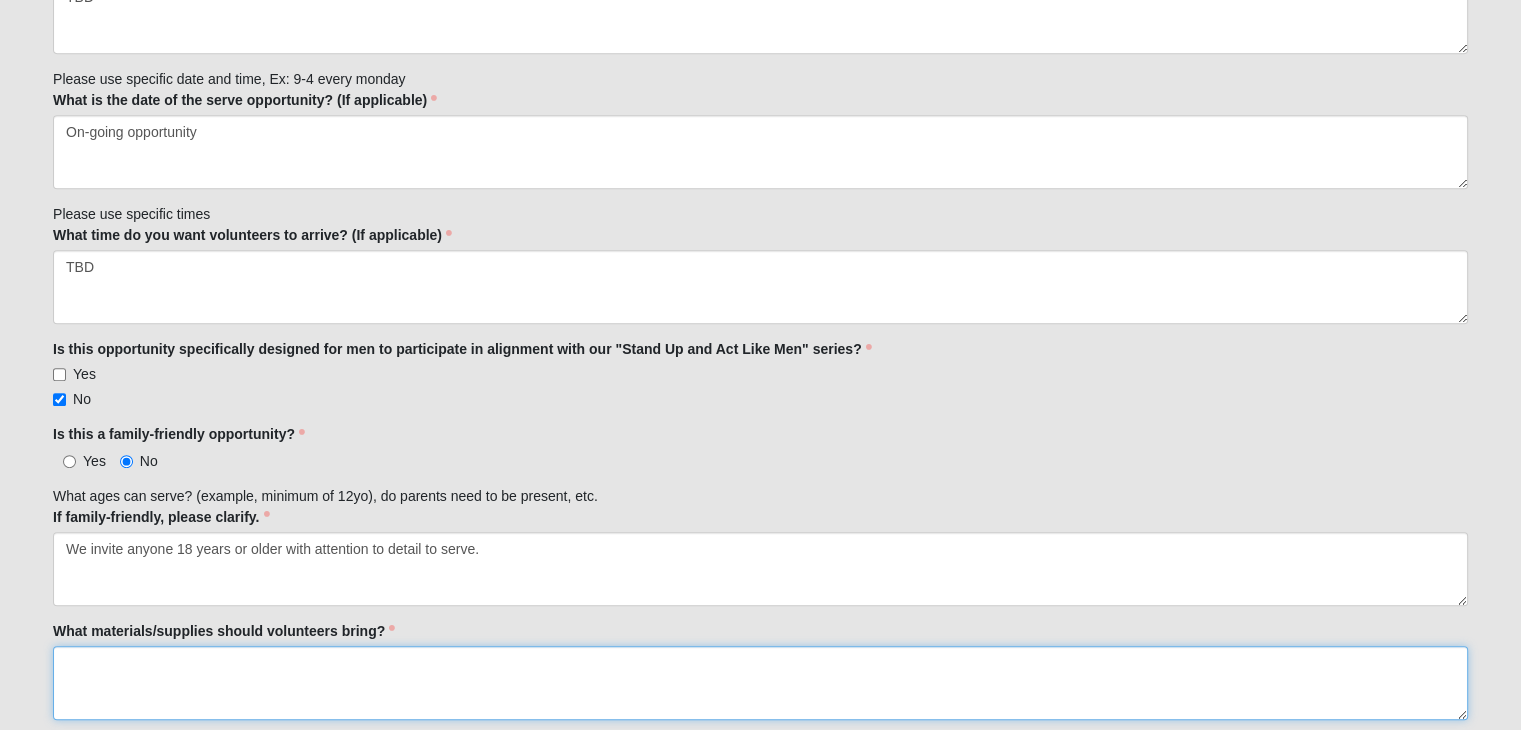 click on "What materials/supplies should volunteers bring?" at bounding box center (760, 683) 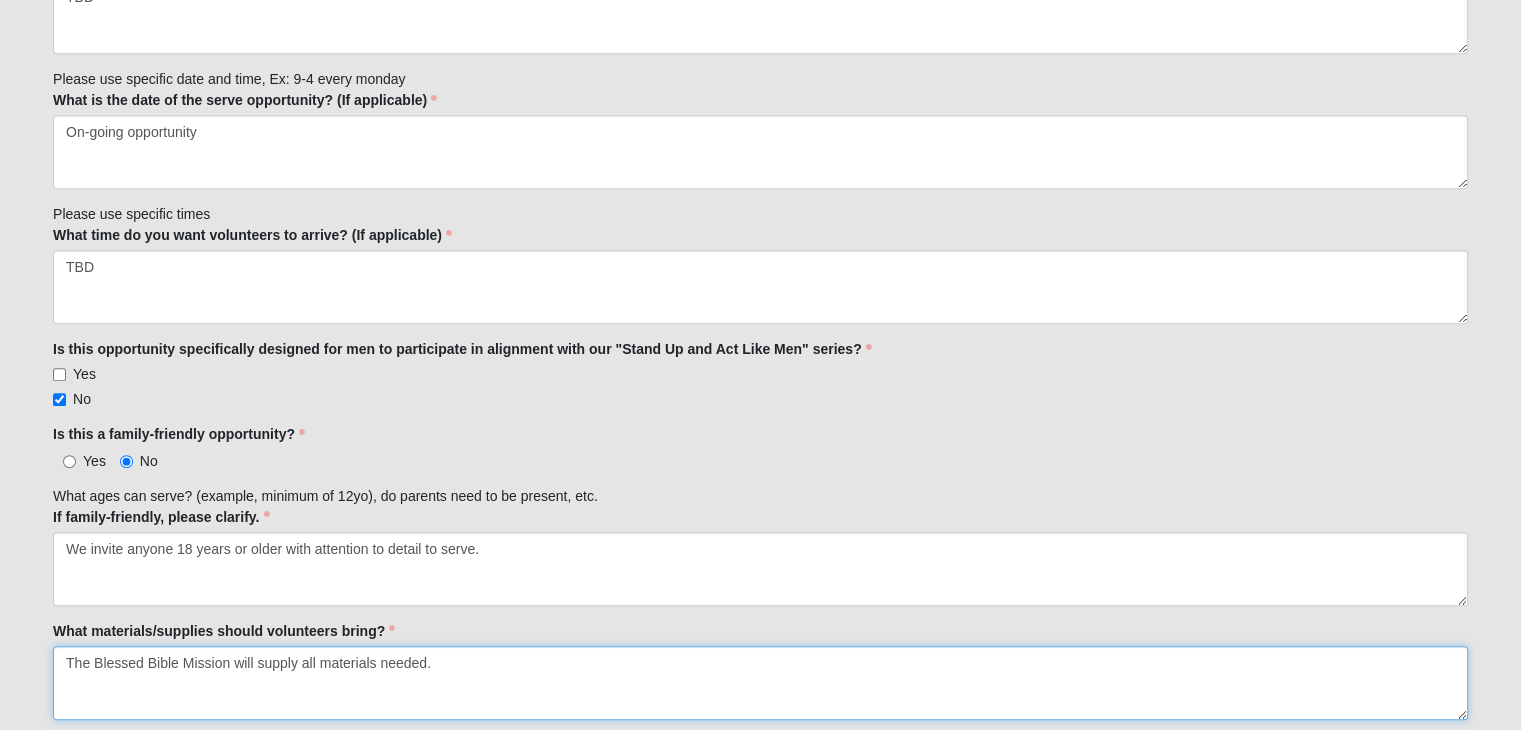 type on "The Blessed Bible Mission will supply all materials needed." 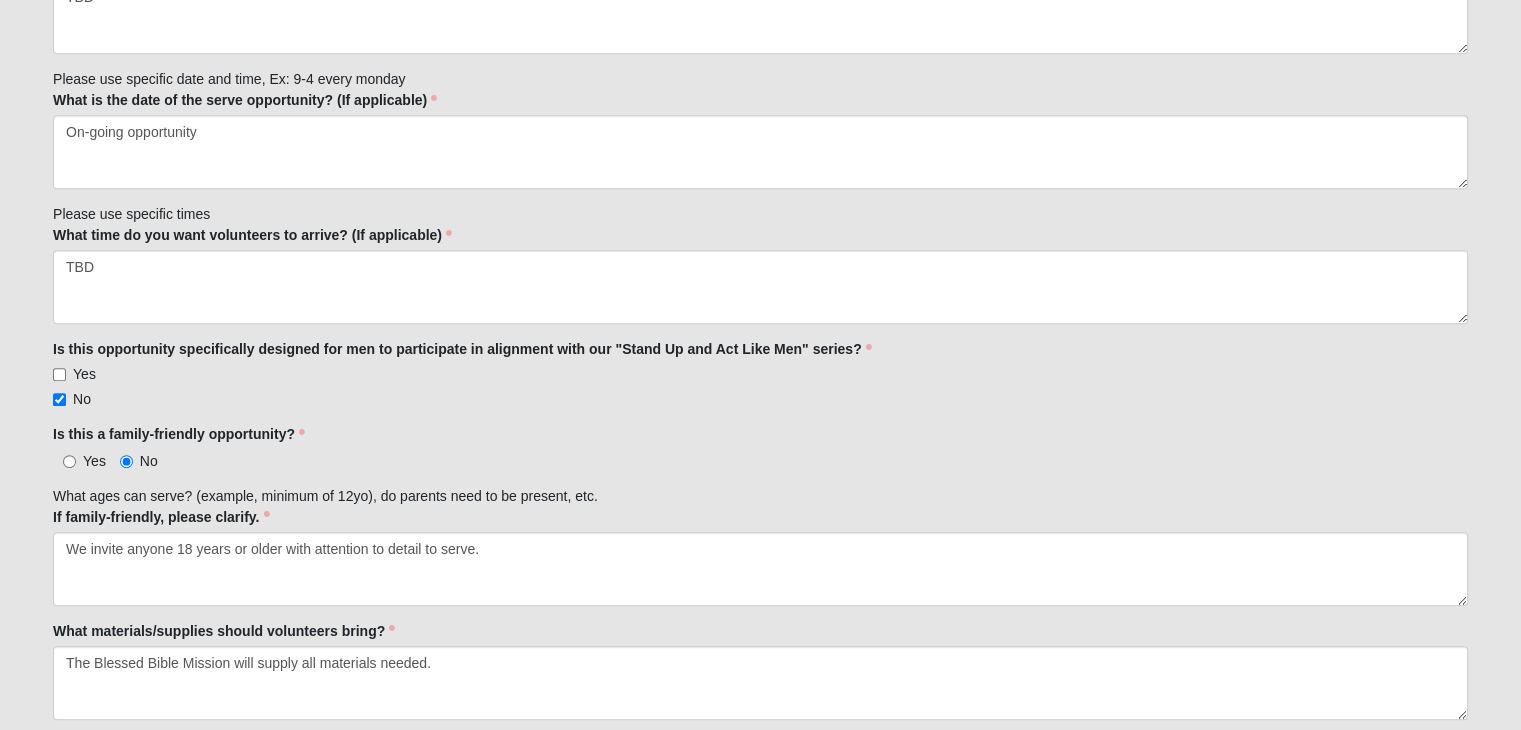 click on "What materials/supplies should volunteers bring?
The Blessed Bible Mission will supply all materials needed.
What materials/supplies should volunteers bring? is required." at bounding box center (760, 670) 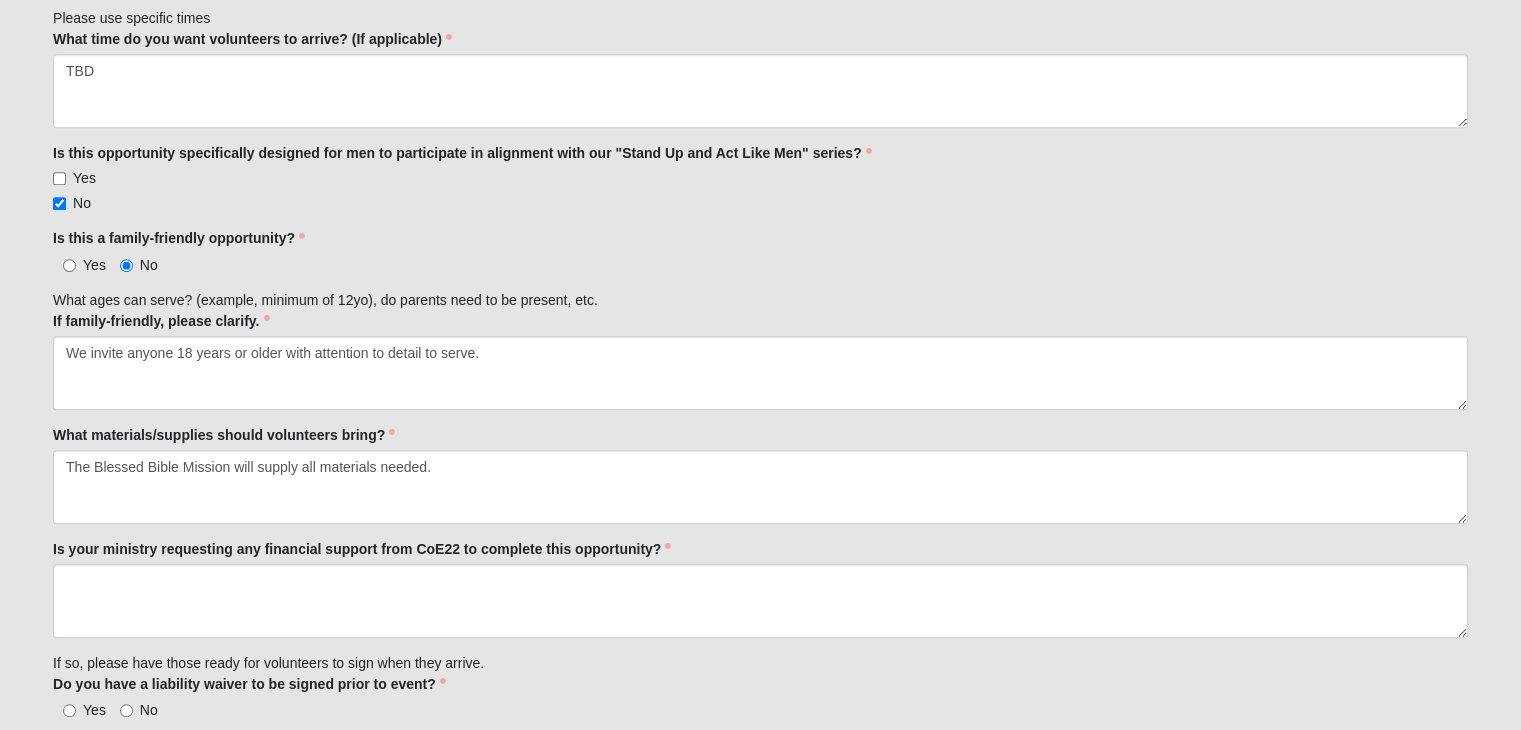 scroll, scrollTop: 1100, scrollLeft: 0, axis: vertical 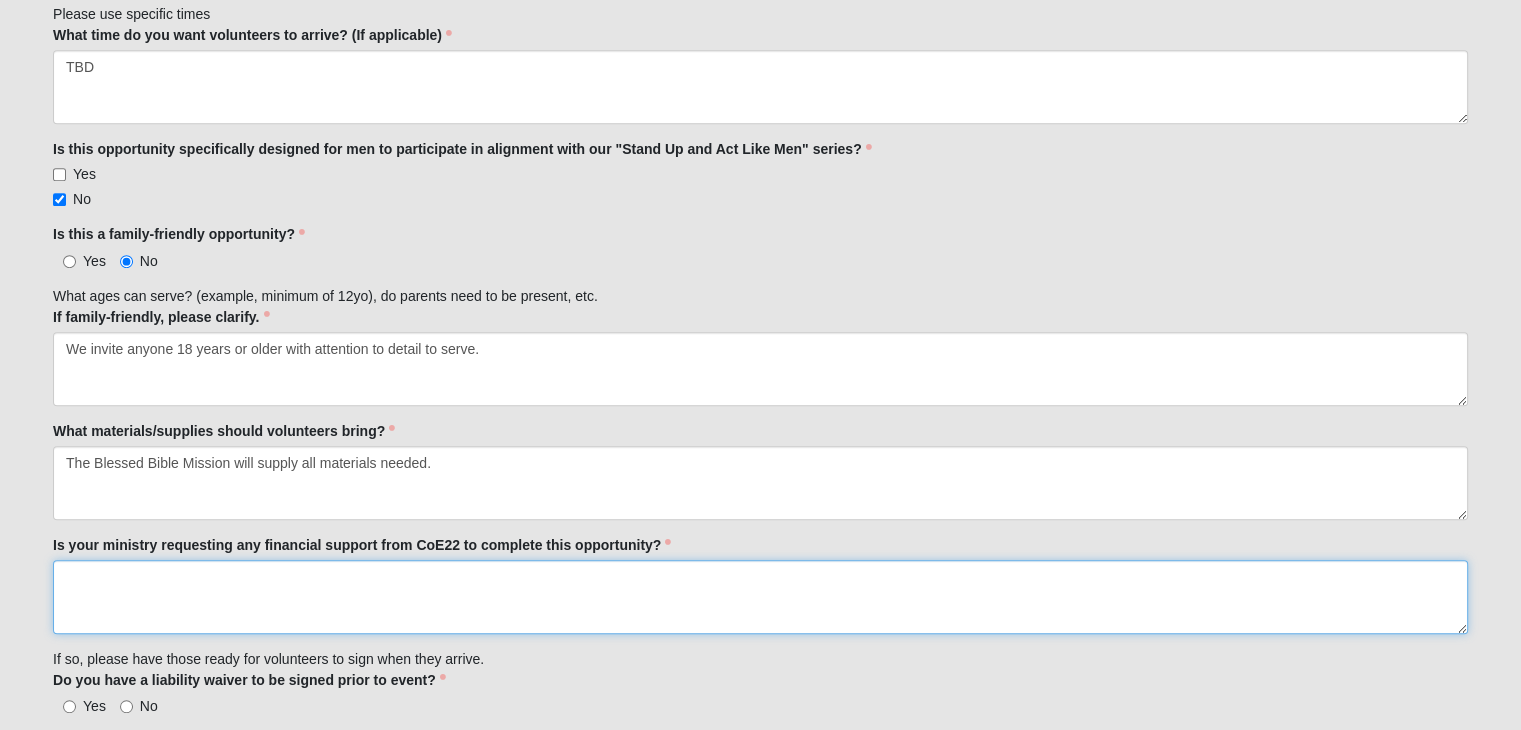 click on "Is your ministry requesting any financial support from CoE22 to complete this opportunity?" at bounding box center [760, 597] 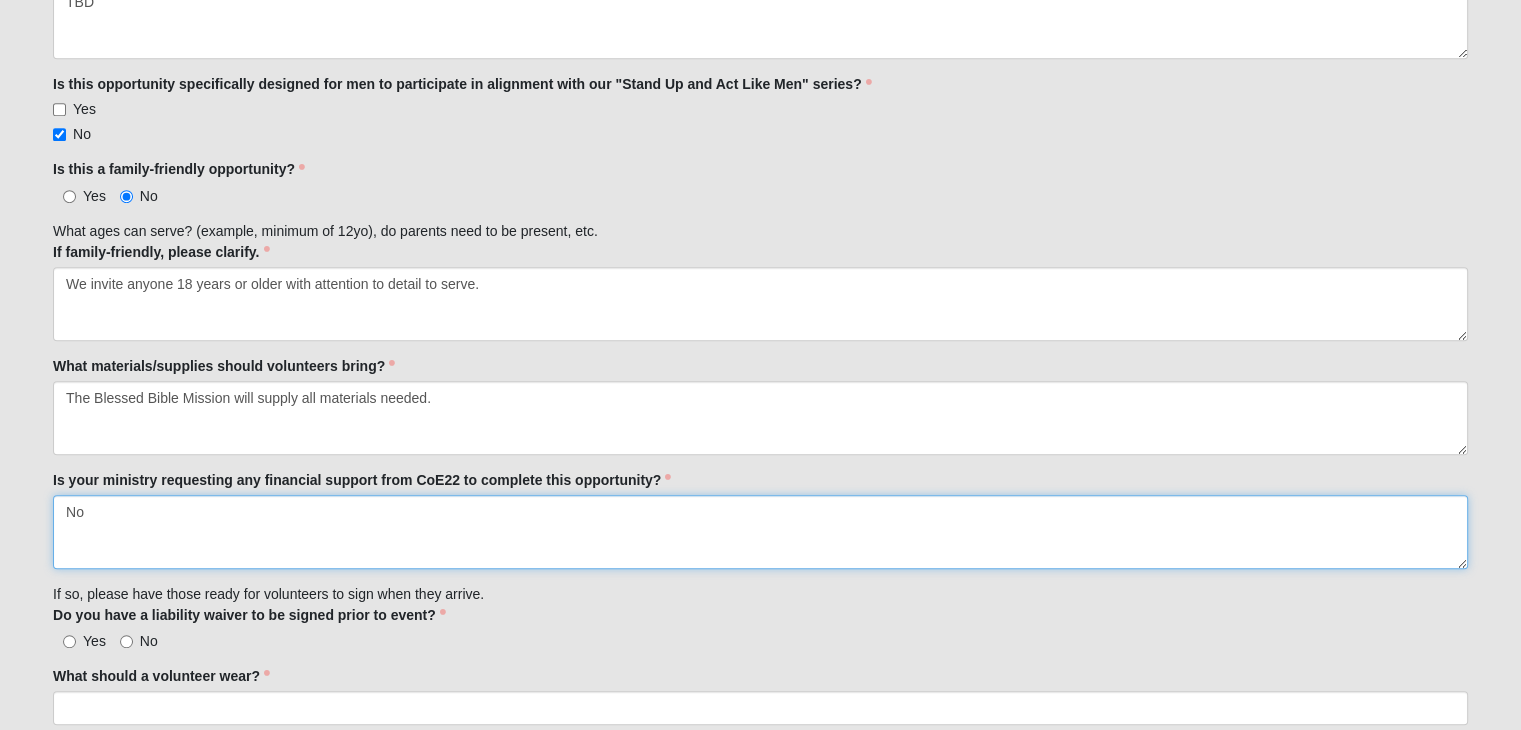 scroll, scrollTop: 1200, scrollLeft: 0, axis: vertical 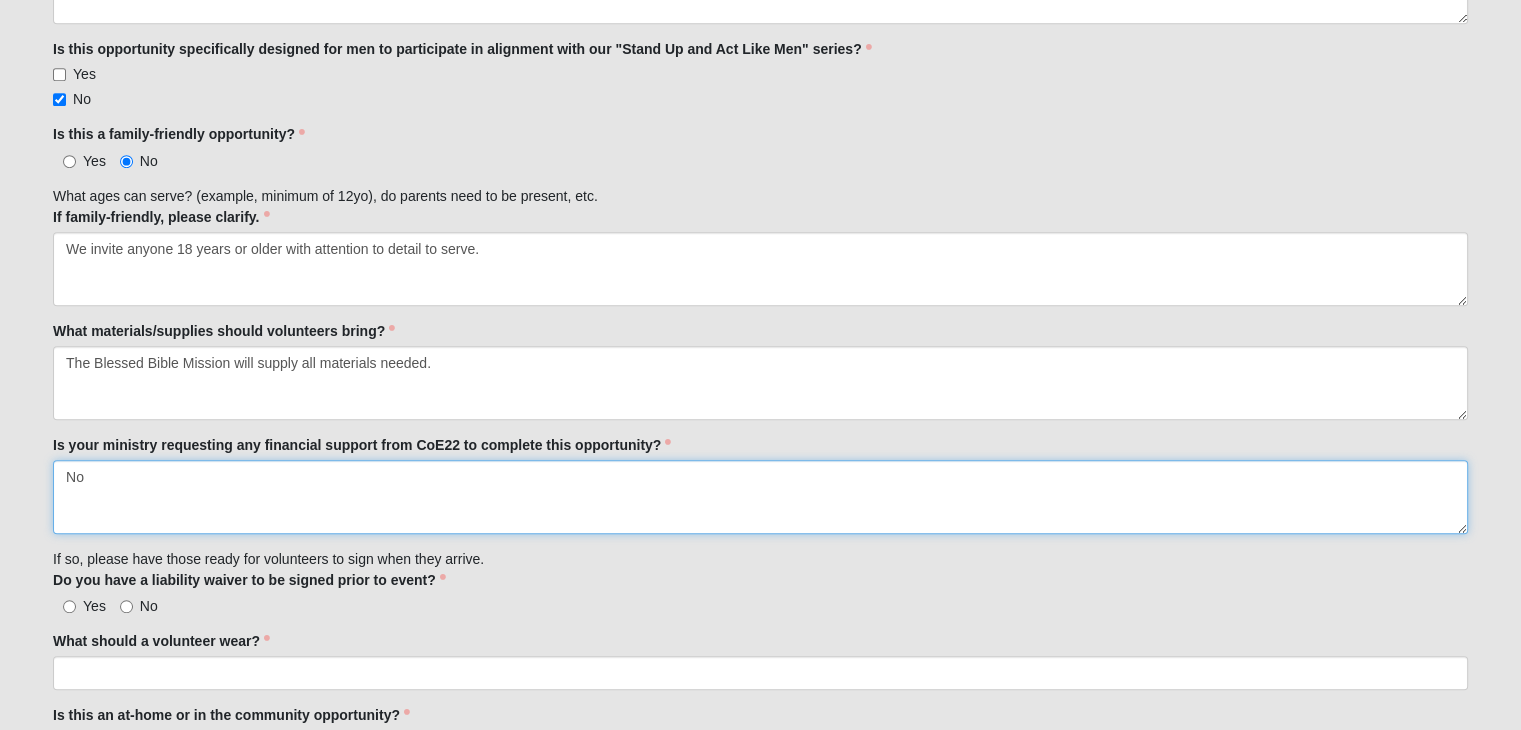 type on "No" 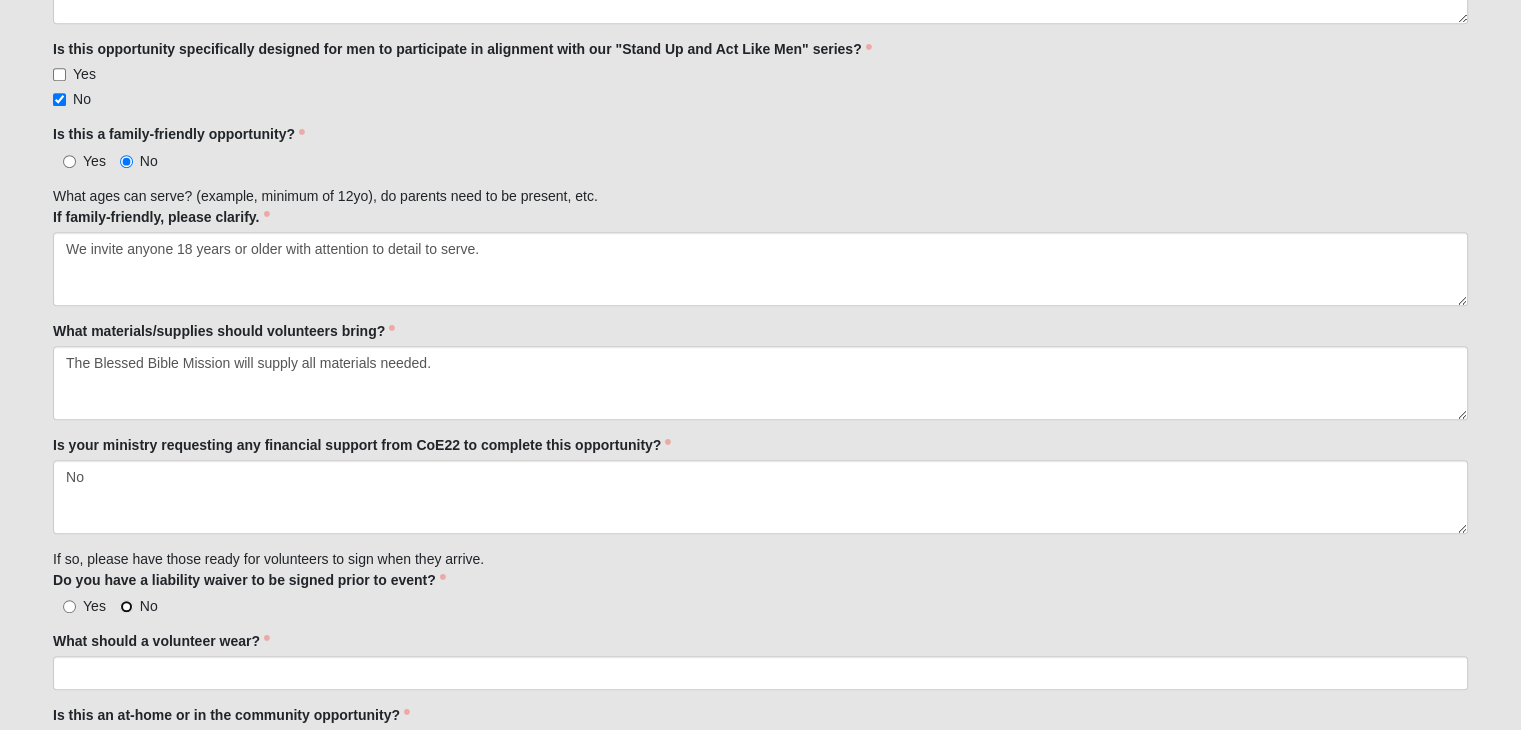 click on "No" at bounding box center [126, 606] 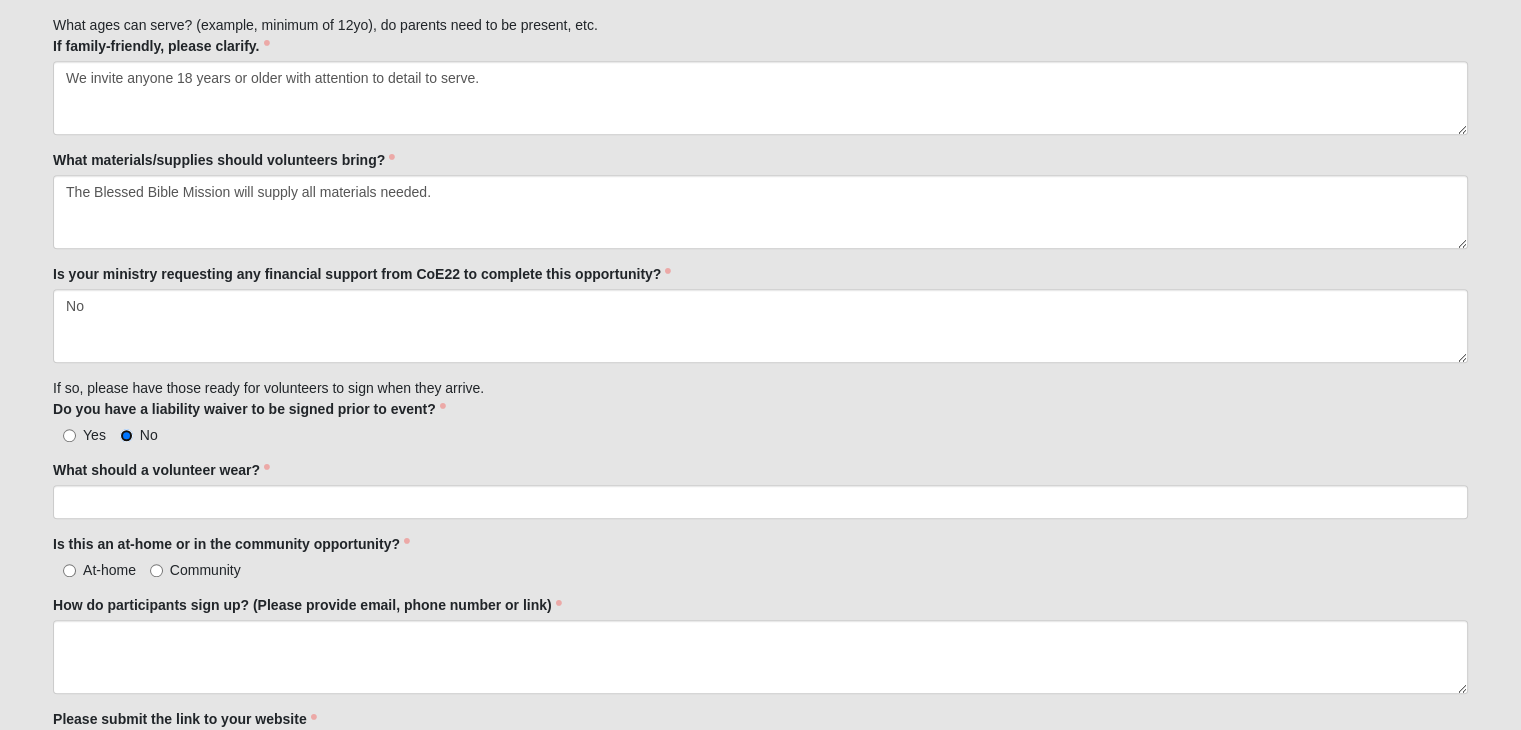 scroll, scrollTop: 1400, scrollLeft: 0, axis: vertical 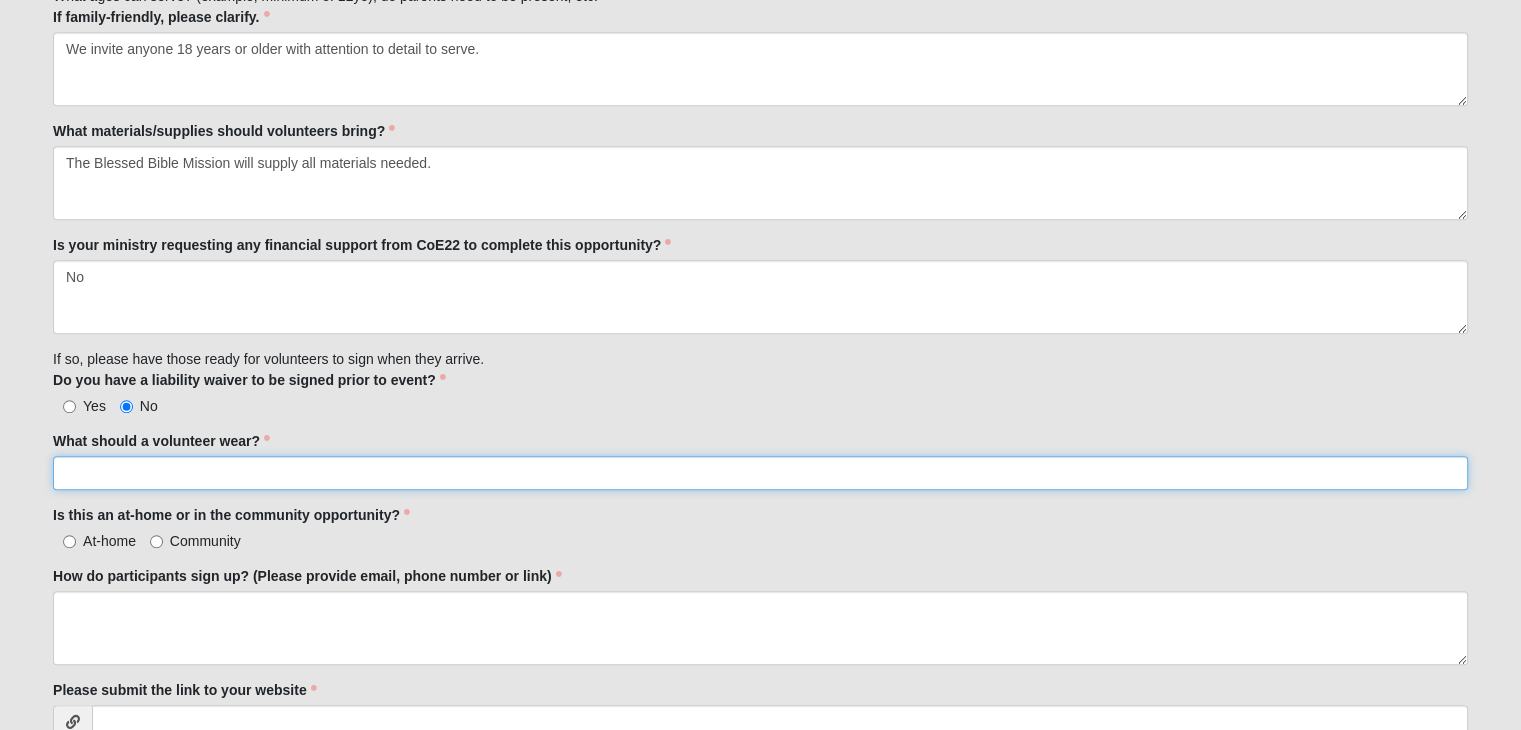 click on "What should a volunteer wear?" at bounding box center (760, 473) 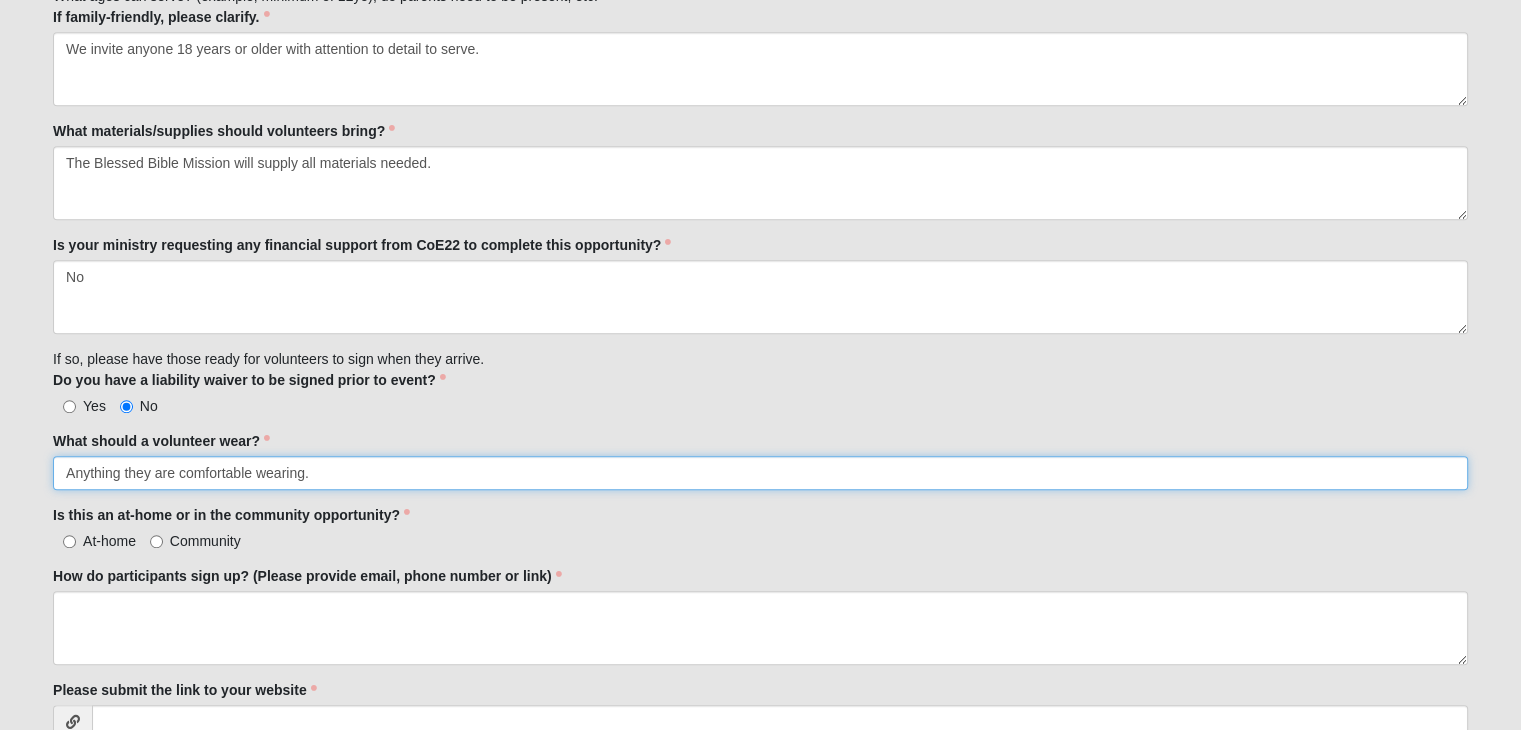 type on "Anything they are comfortable wearing." 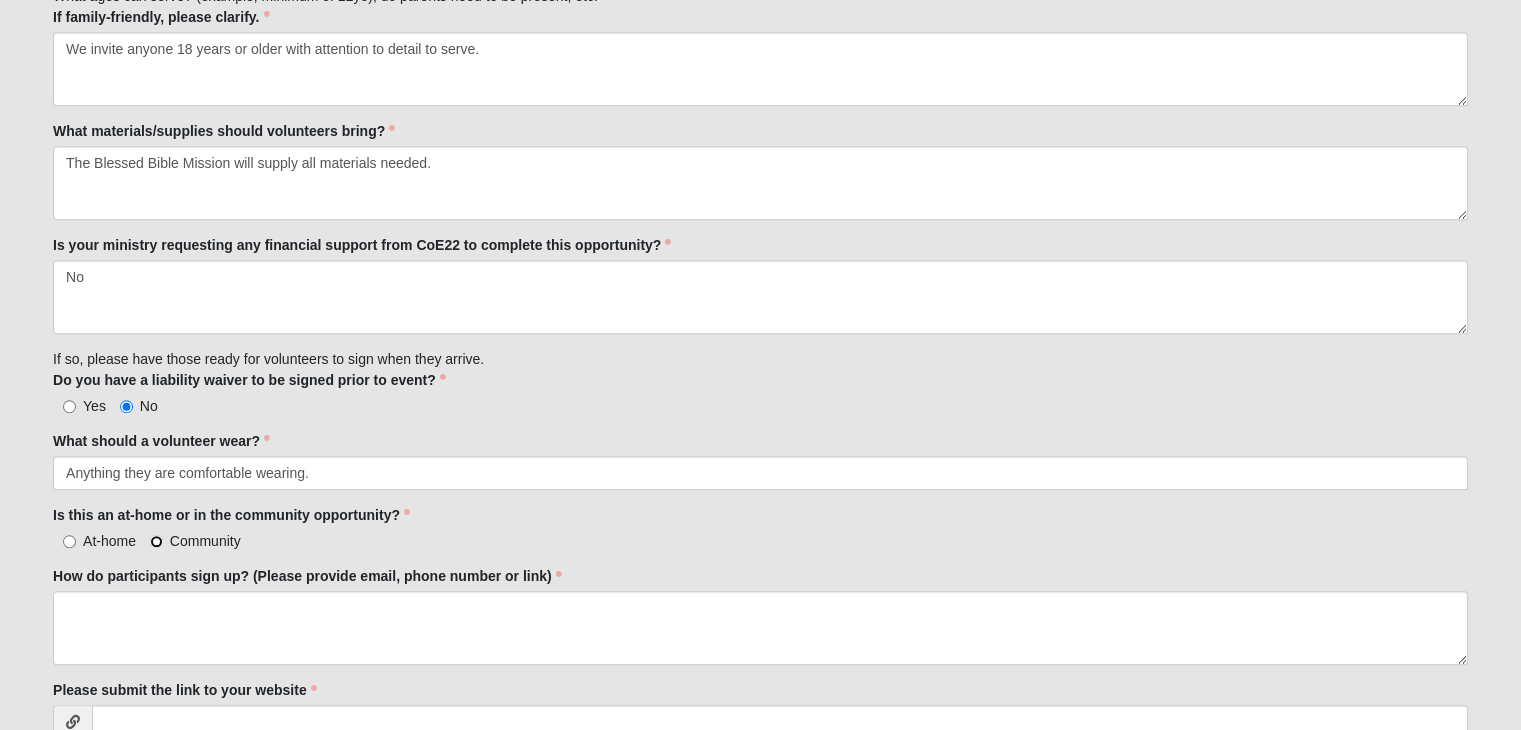 click on "Community" at bounding box center (156, 541) 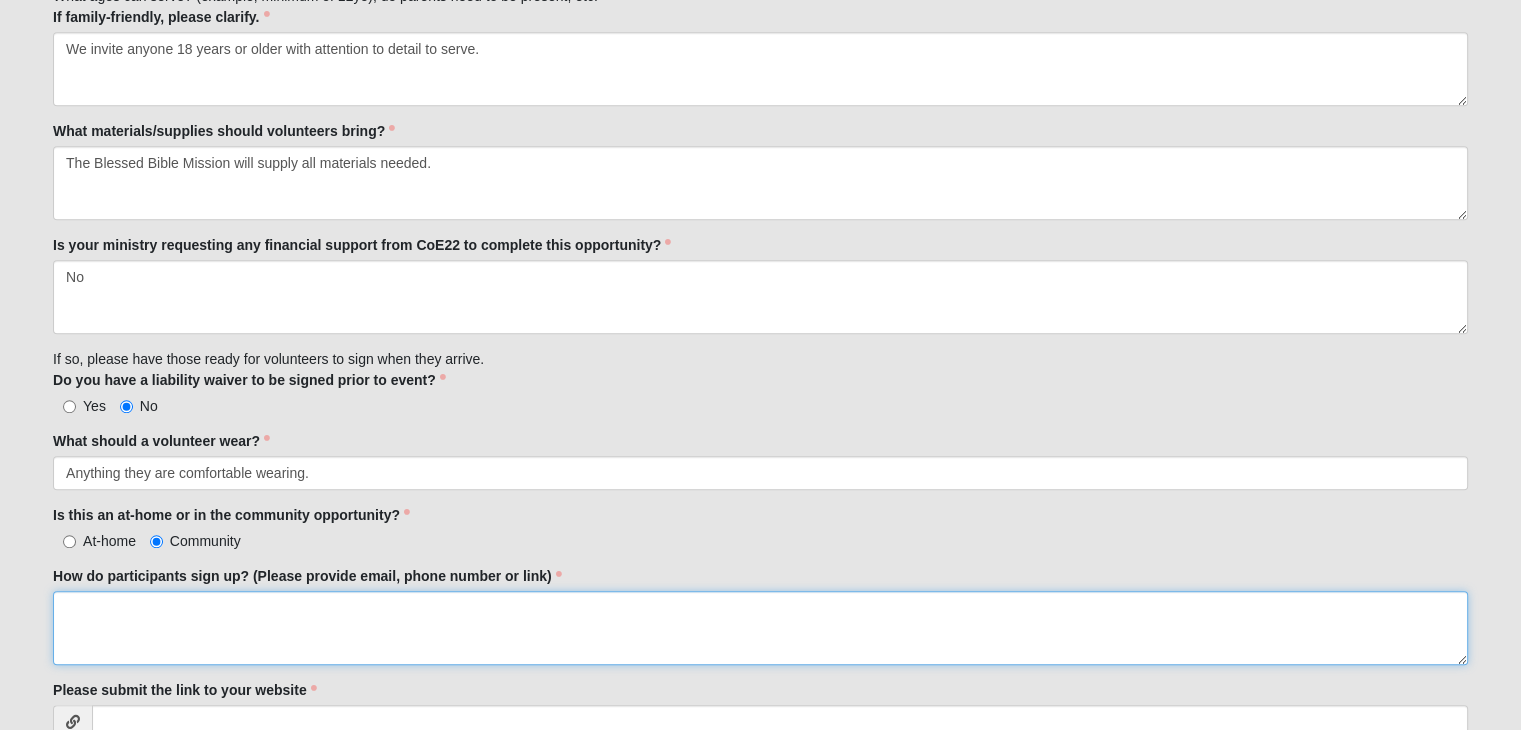 click on "How do participants sign up? (Please provide email, phone number or link)" at bounding box center (760, 628) 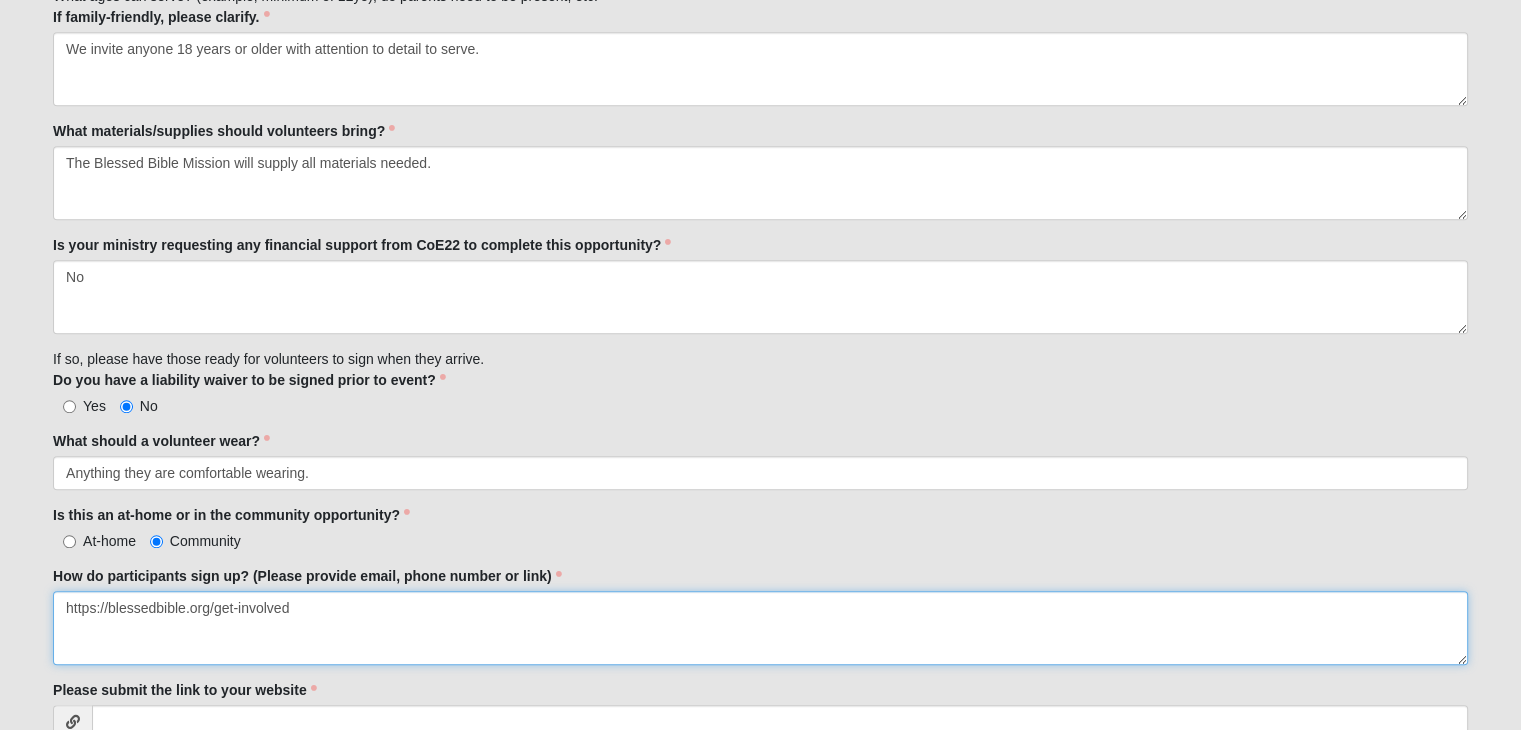 type on "https://blessedbible.org/get-involved" 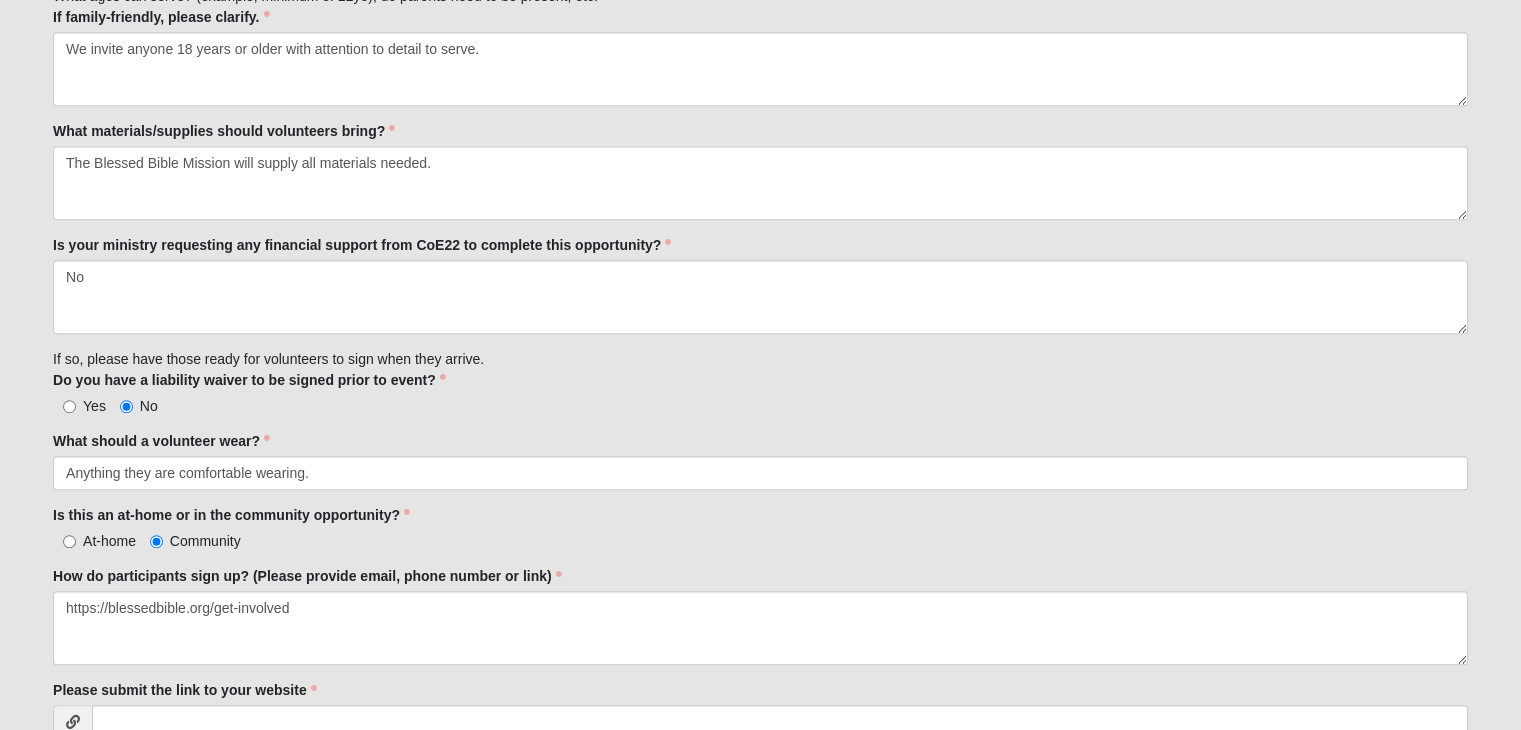 click on "Please submit the link to your website" at bounding box center (760, 709) 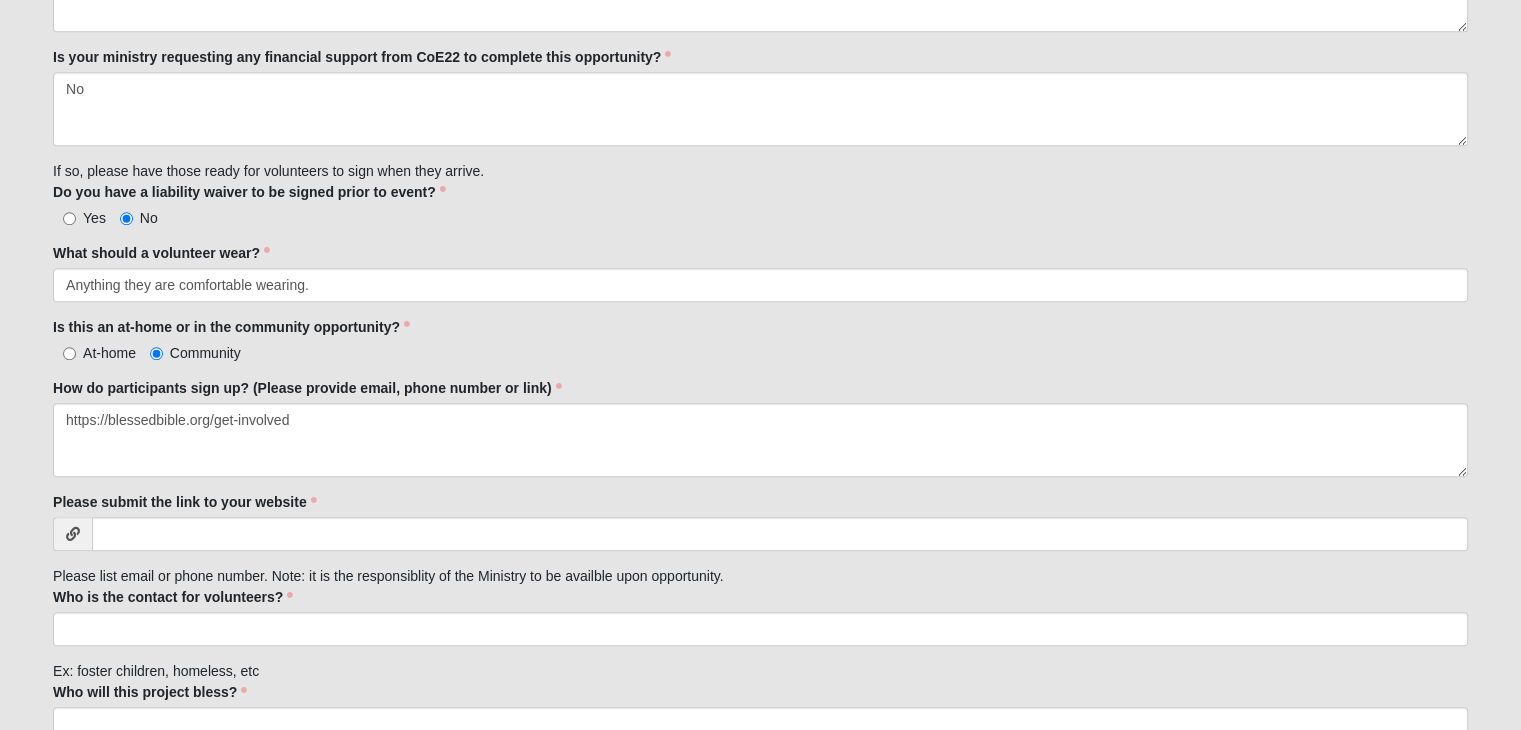 scroll, scrollTop: 1600, scrollLeft: 0, axis: vertical 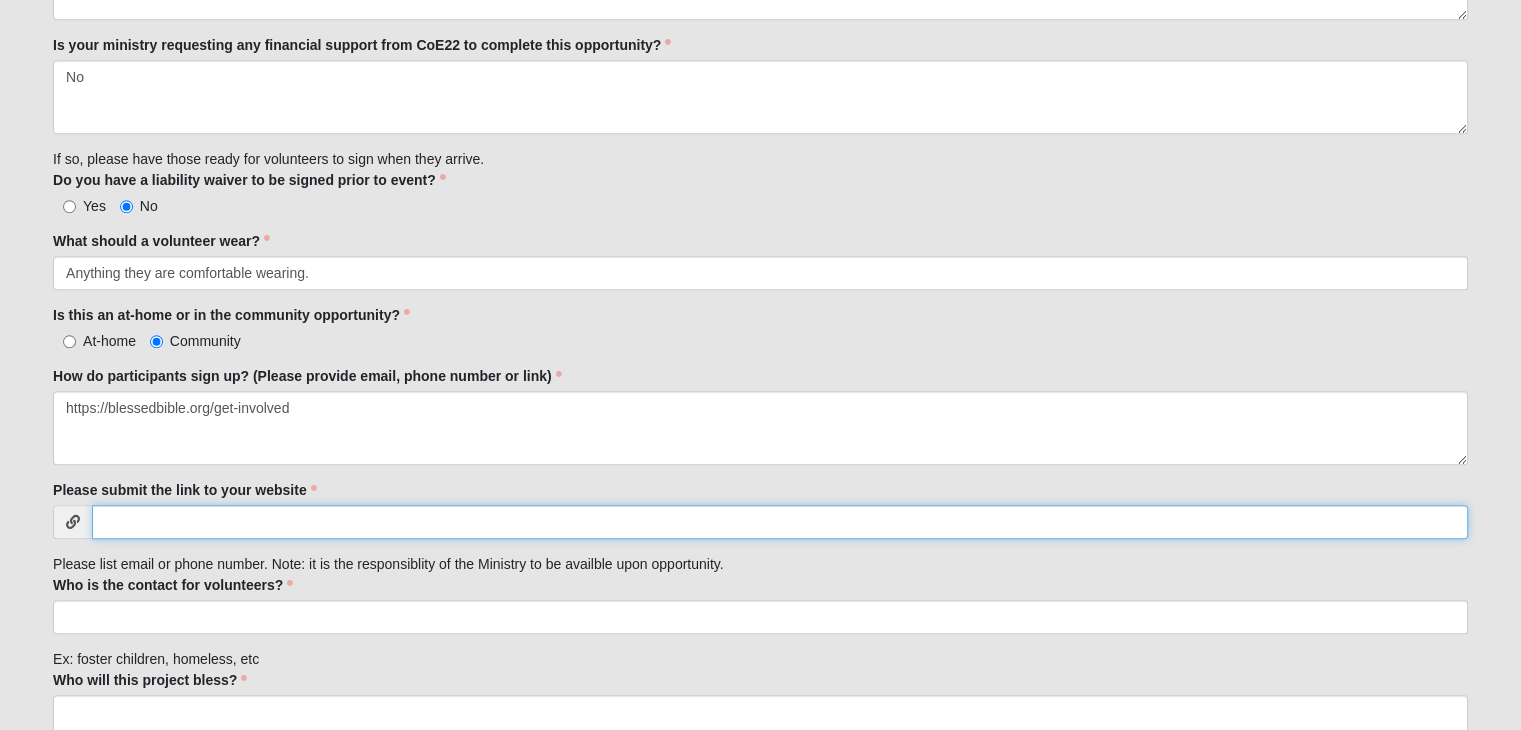 click on "Please submit the link to your website" at bounding box center [780, 522] 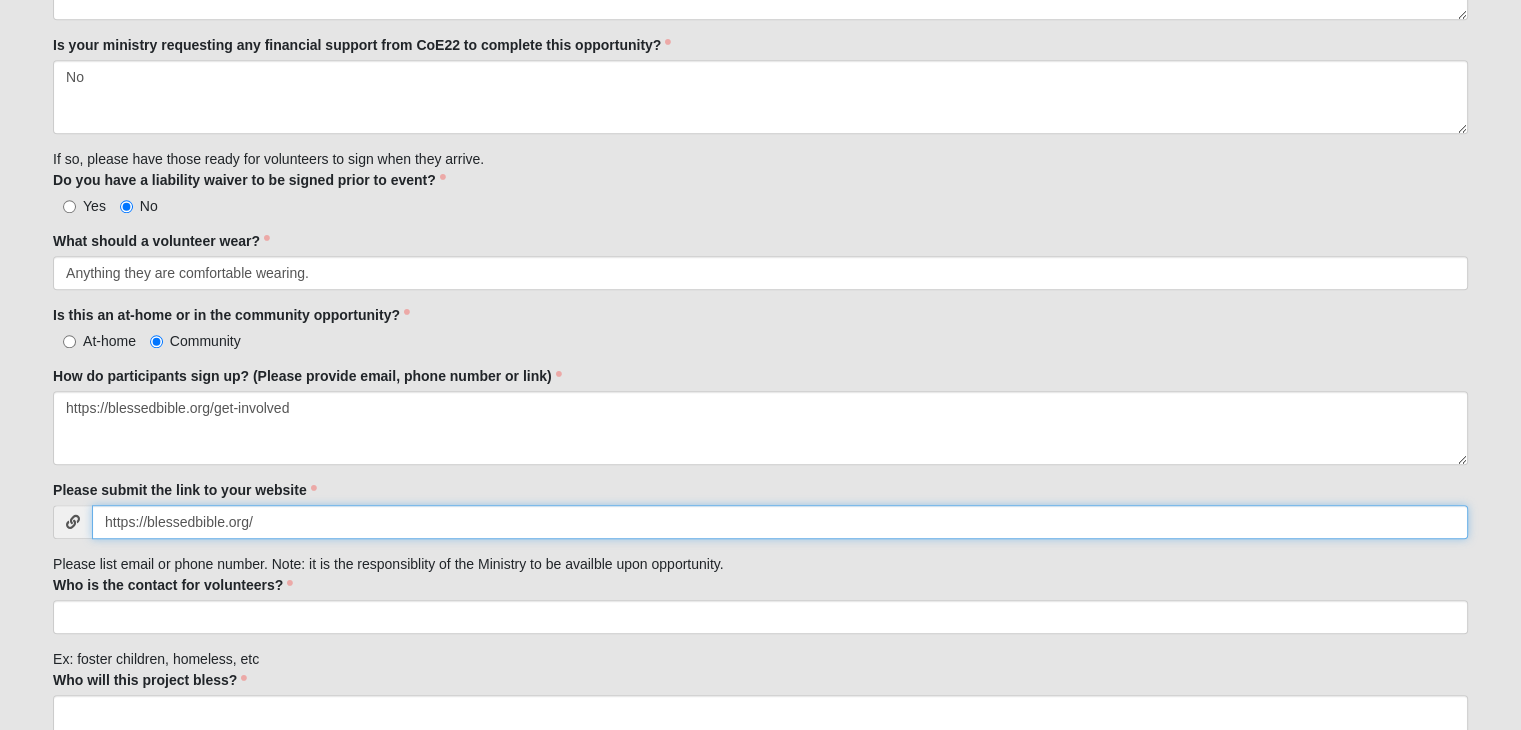 type on "https://blessedbible.org/" 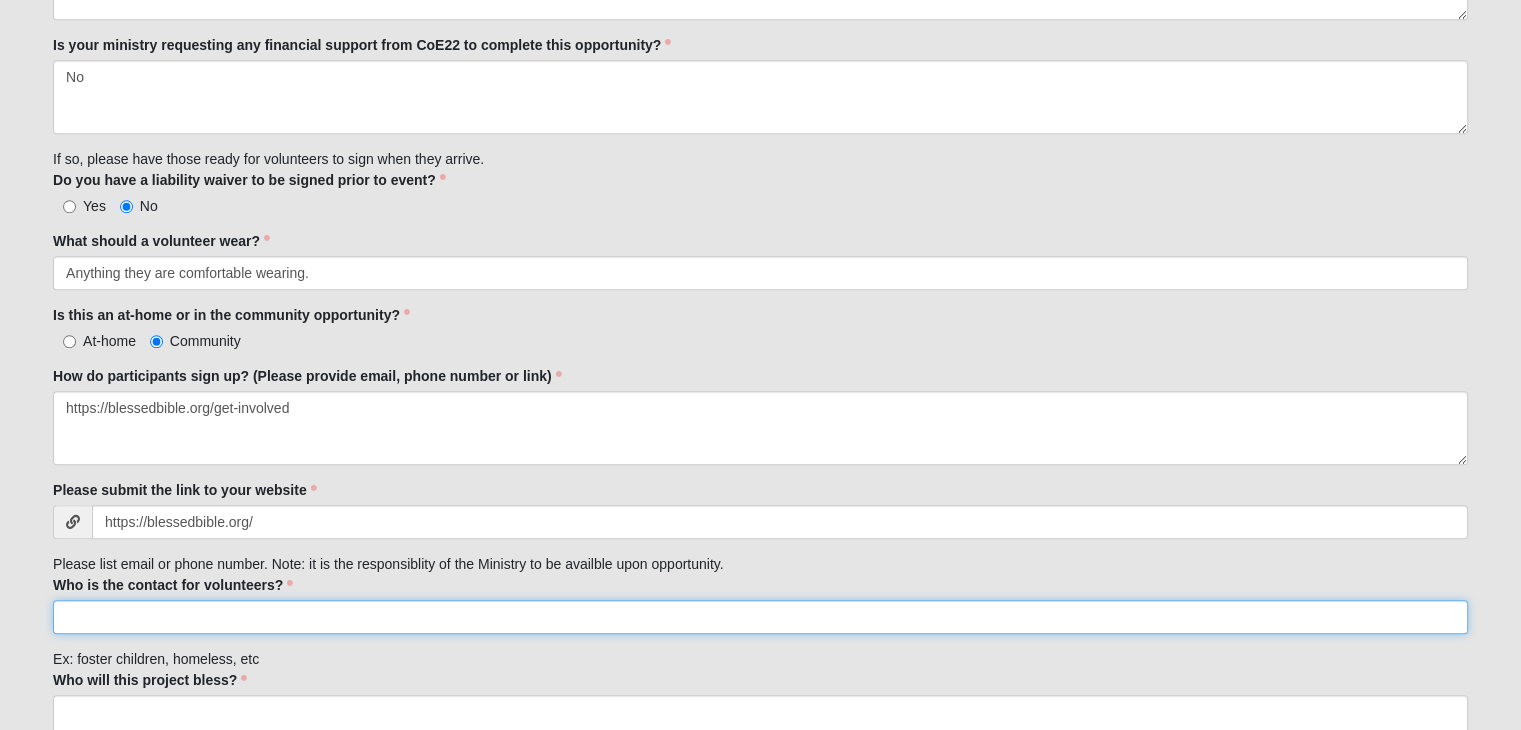 click on "Who is the contact for volunteers?" at bounding box center (760, 617) 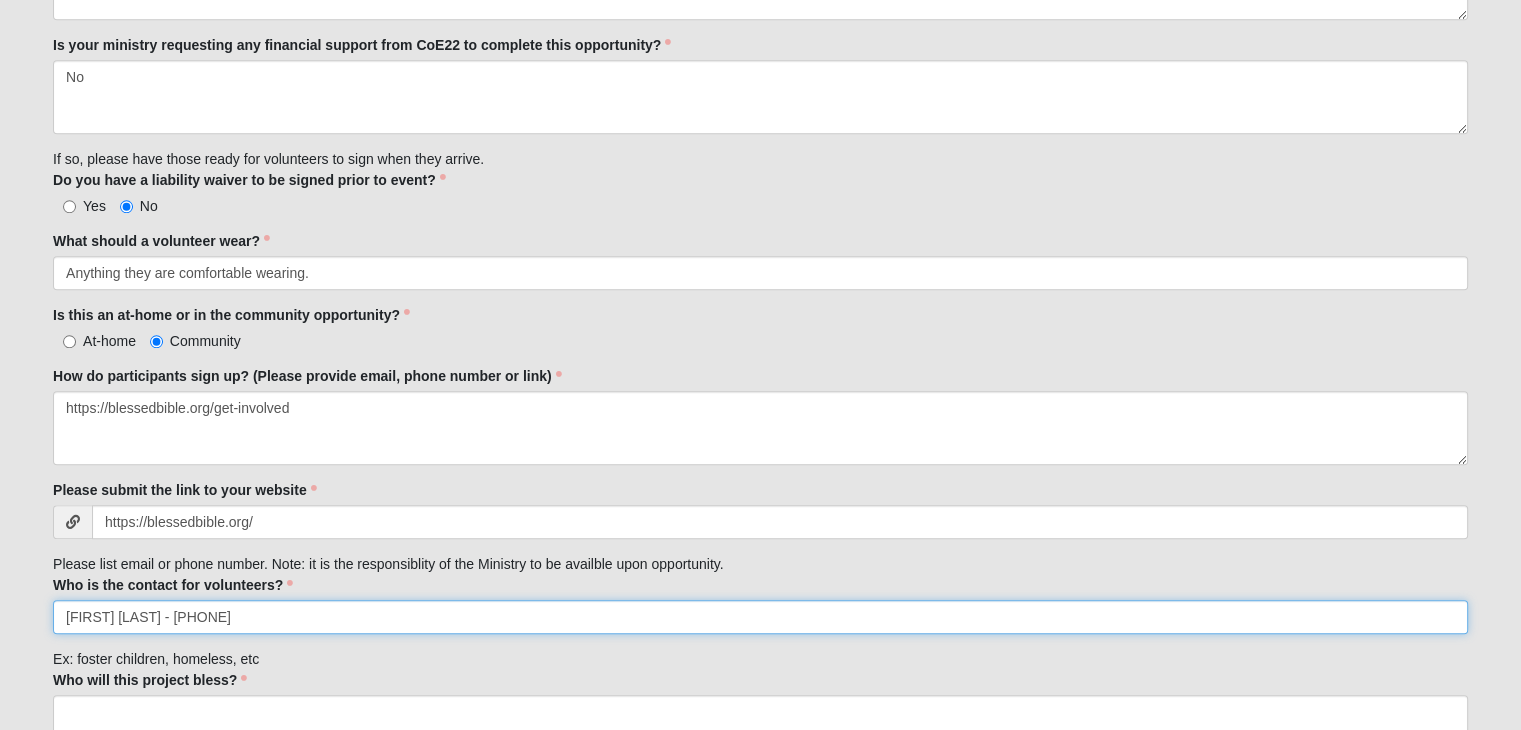 type on "[FIRST] [LAST] - [PHONE]" 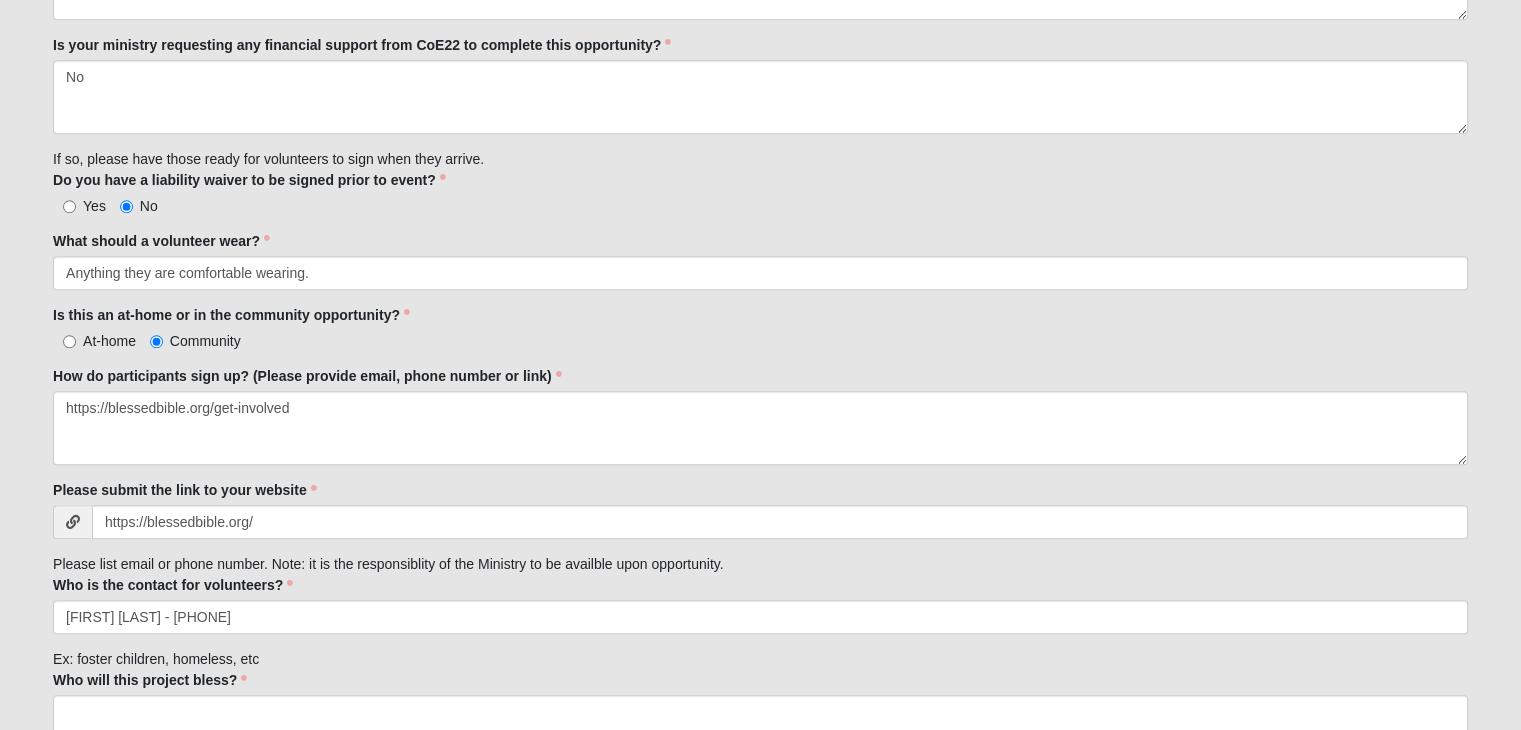 click on "Who will this project bless?
Who will this project bless? is required." at bounding box center [760, 719] 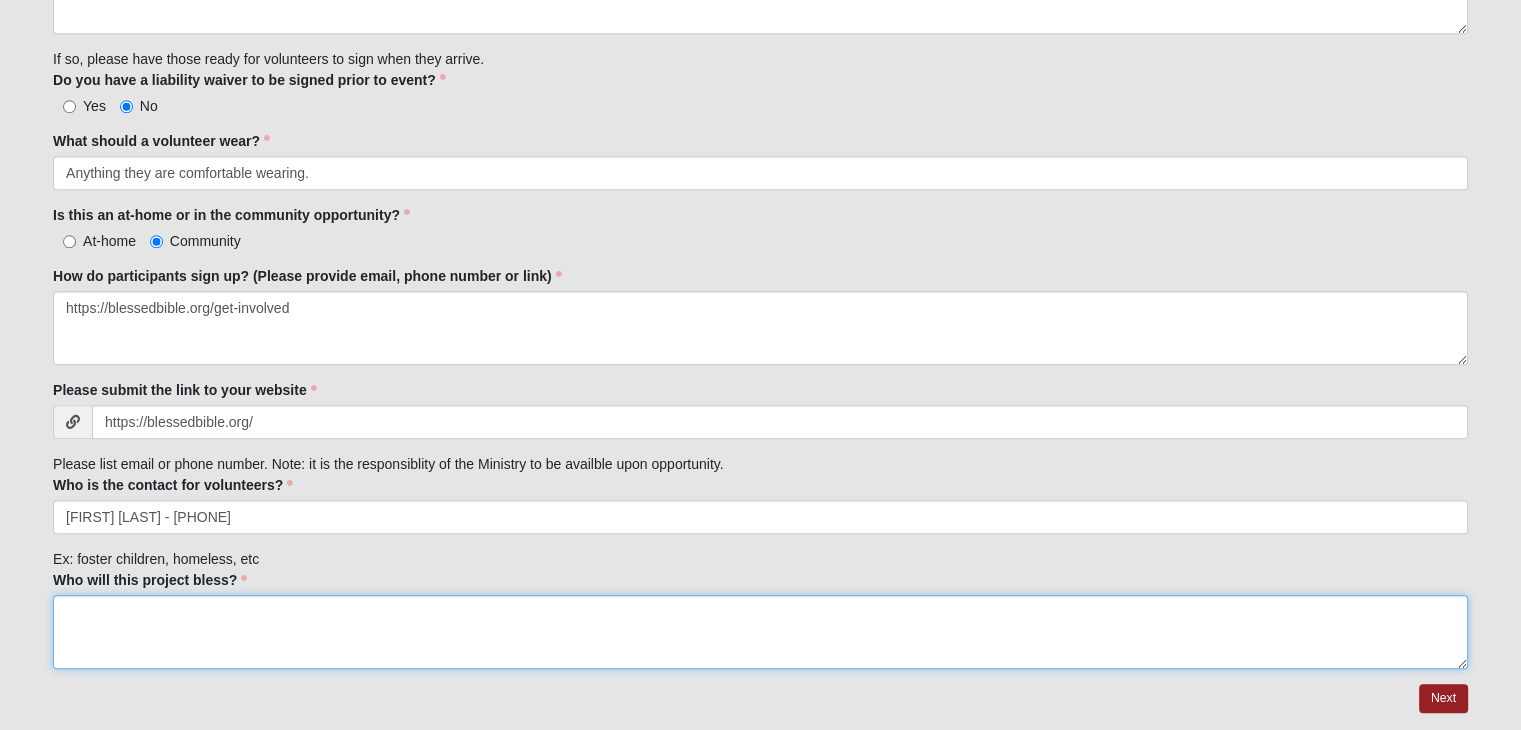 click on "Who will this project bless?" at bounding box center (760, 632) 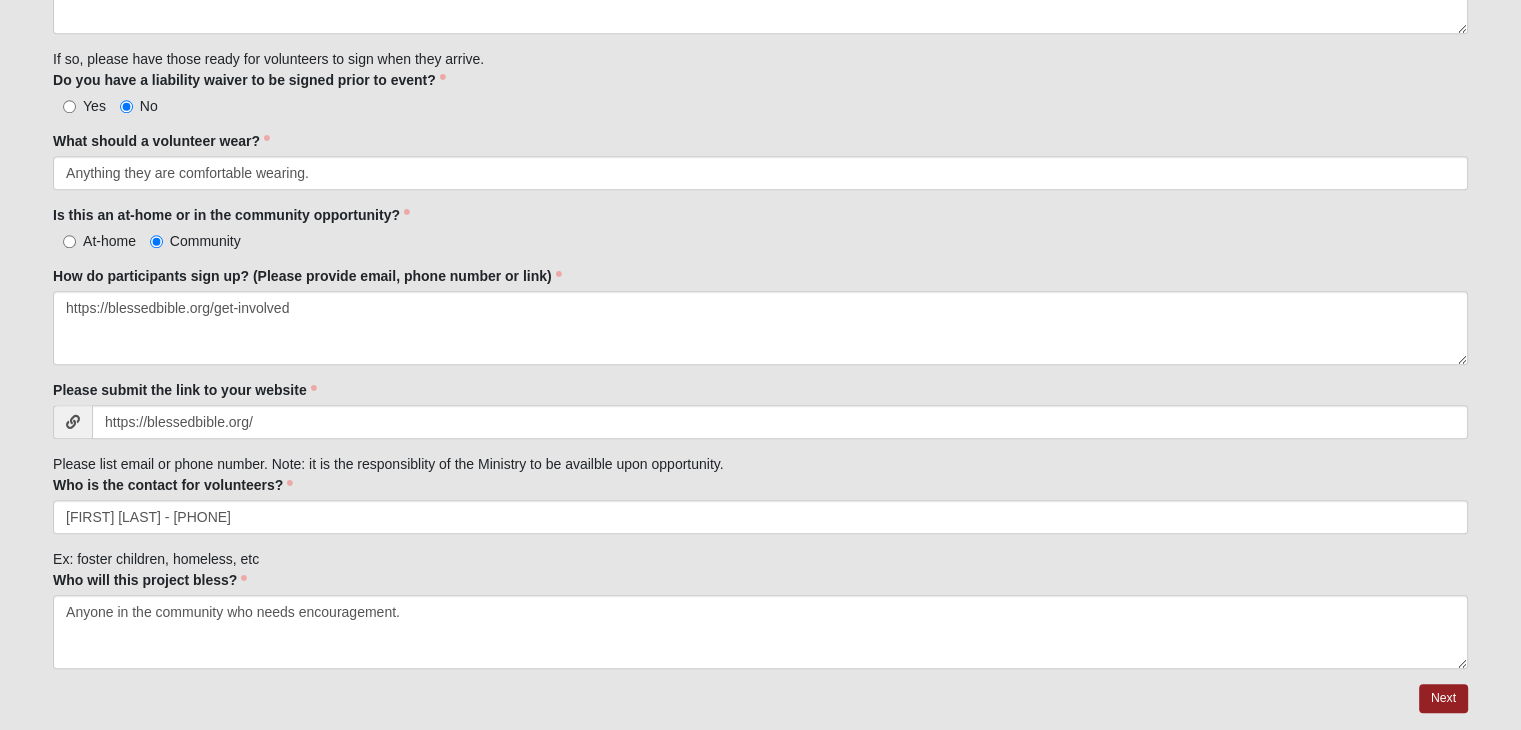 click on "Who will this project bless?
Anyone in the community who needs encouragement.
Who will this project bless? is required." at bounding box center [760, 619] 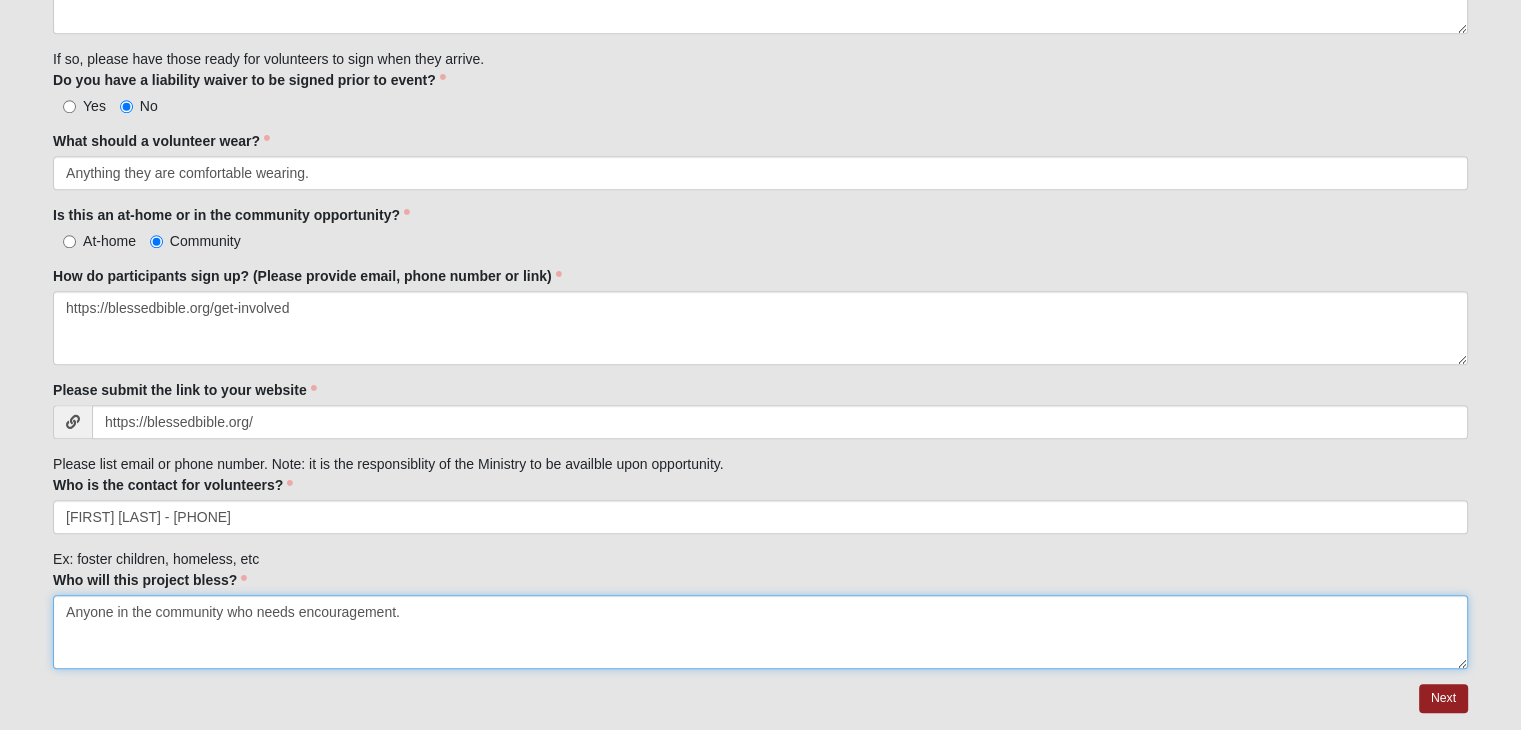 click on "Anyone in the community who needs encouragement." at bounding box center [760, 632] 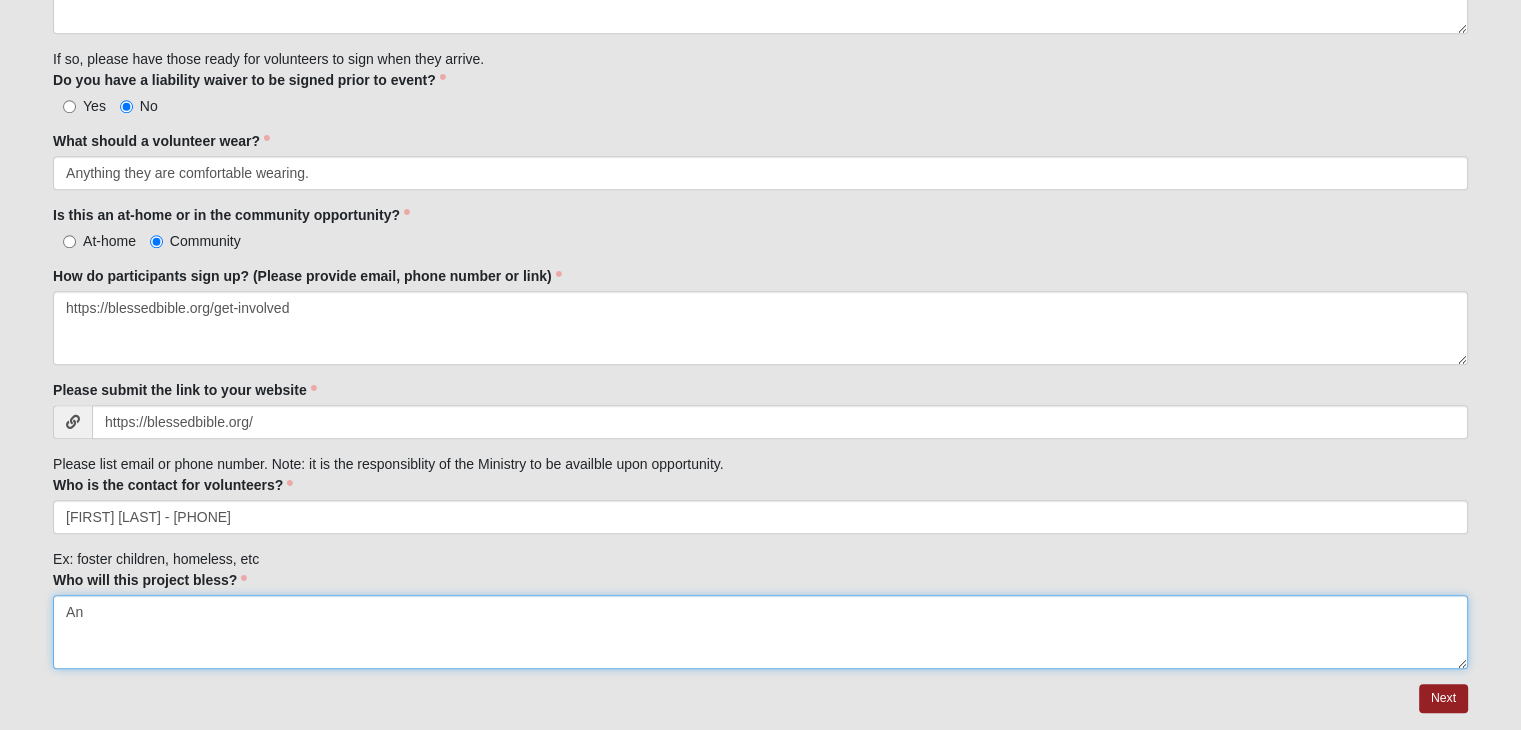 type on "A" 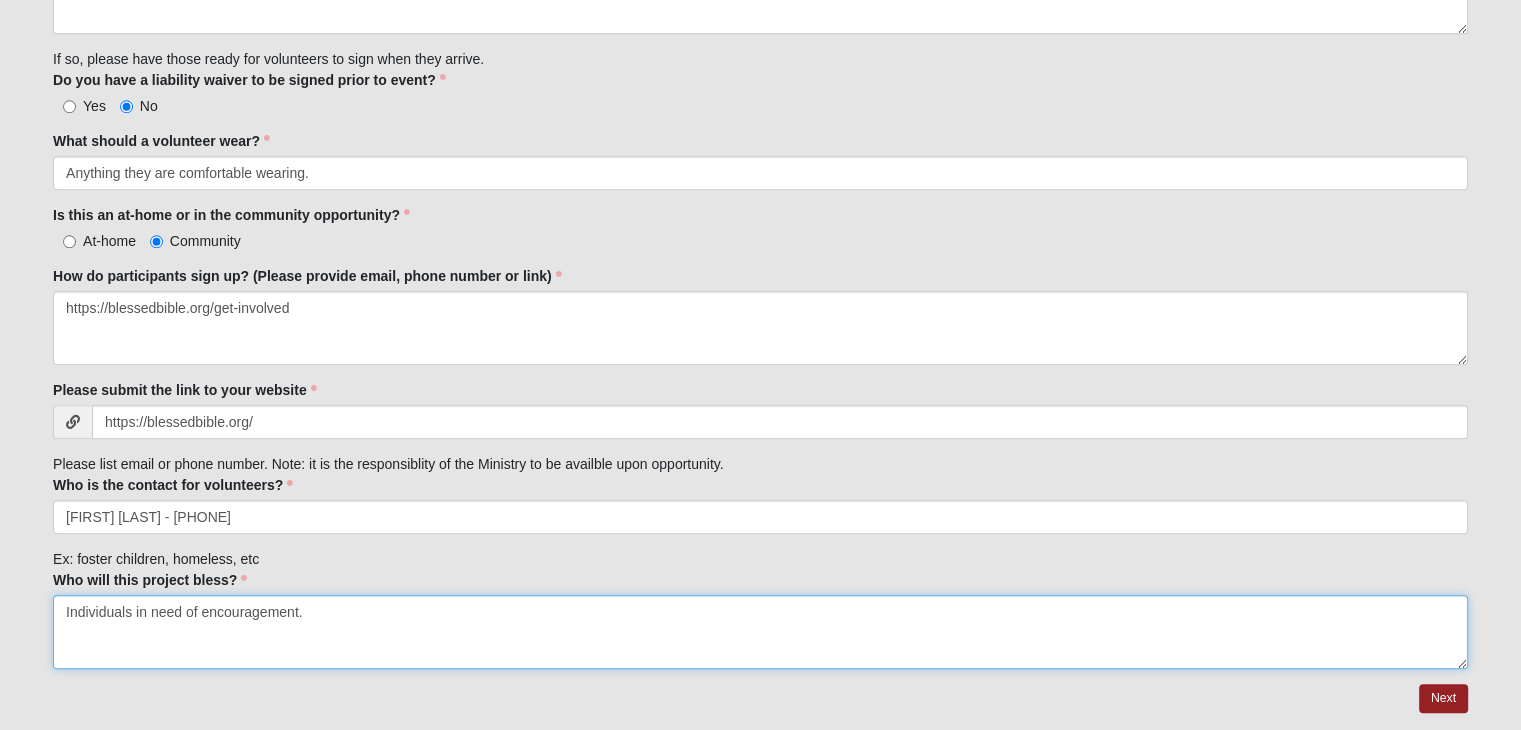 type on "Individuals in need of encouragement." 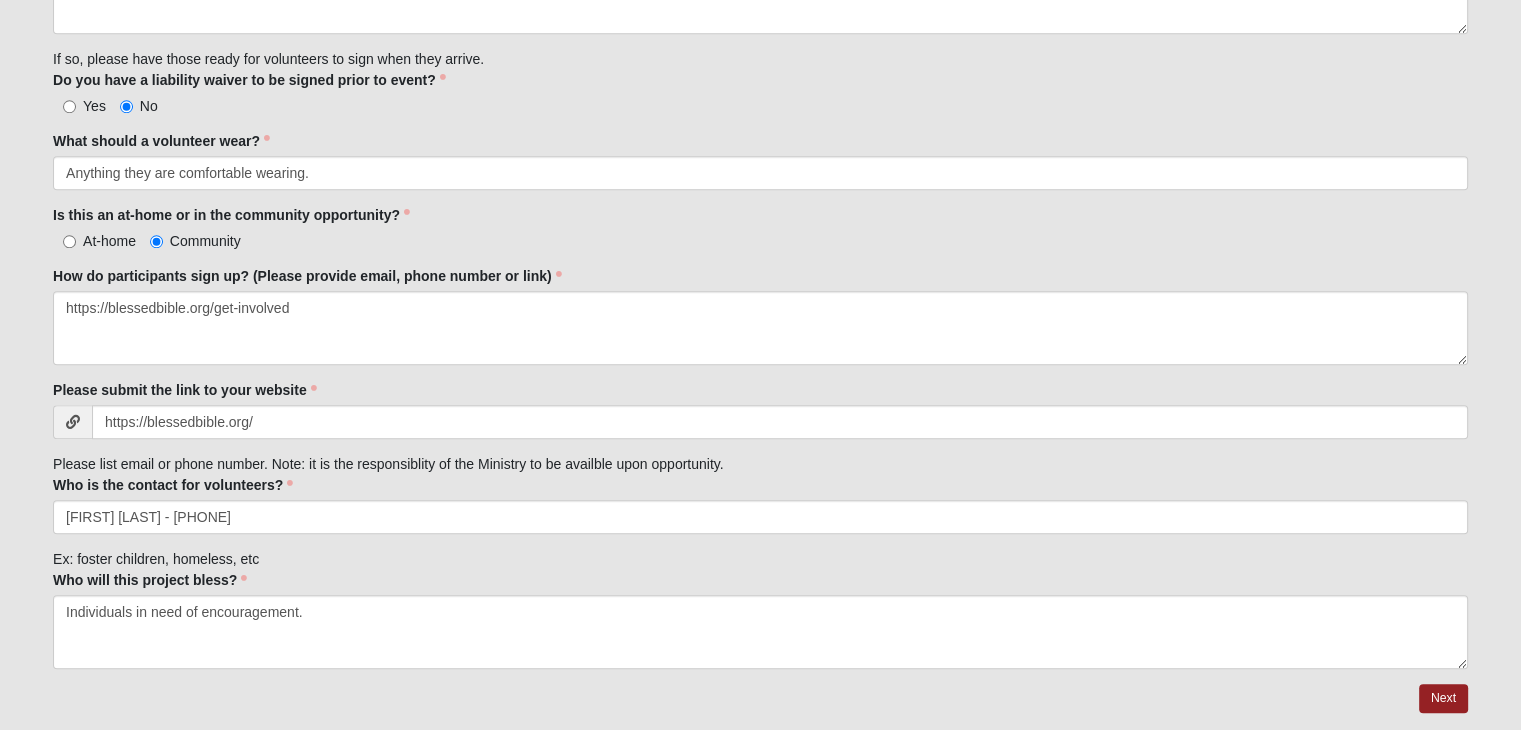 click on "Family Member to Register
All submissions for the website should be completed at least 2 weeks prior to the event in order to be honoring of our partners in an effort to get the best possible response for you.
First Name
[NAME]
First Name is required.
Last Name
[NAME]
Last Name is required.
Email
theblessedbiblemission@[EMAIL]
Email address is not valid
Email is required.
Mobile
[PHONE]
Mobile is required.
Ministry name
The Blessed Bible Mission
Ministry name is required.
ex) We need volunteers to spread mulch, wash vans, feed homeless, etc......
What specific tasks will volunteers be doing?
What specific tasks will volunteers be doing? is required.
TBD" at bounding box center [760, -338] 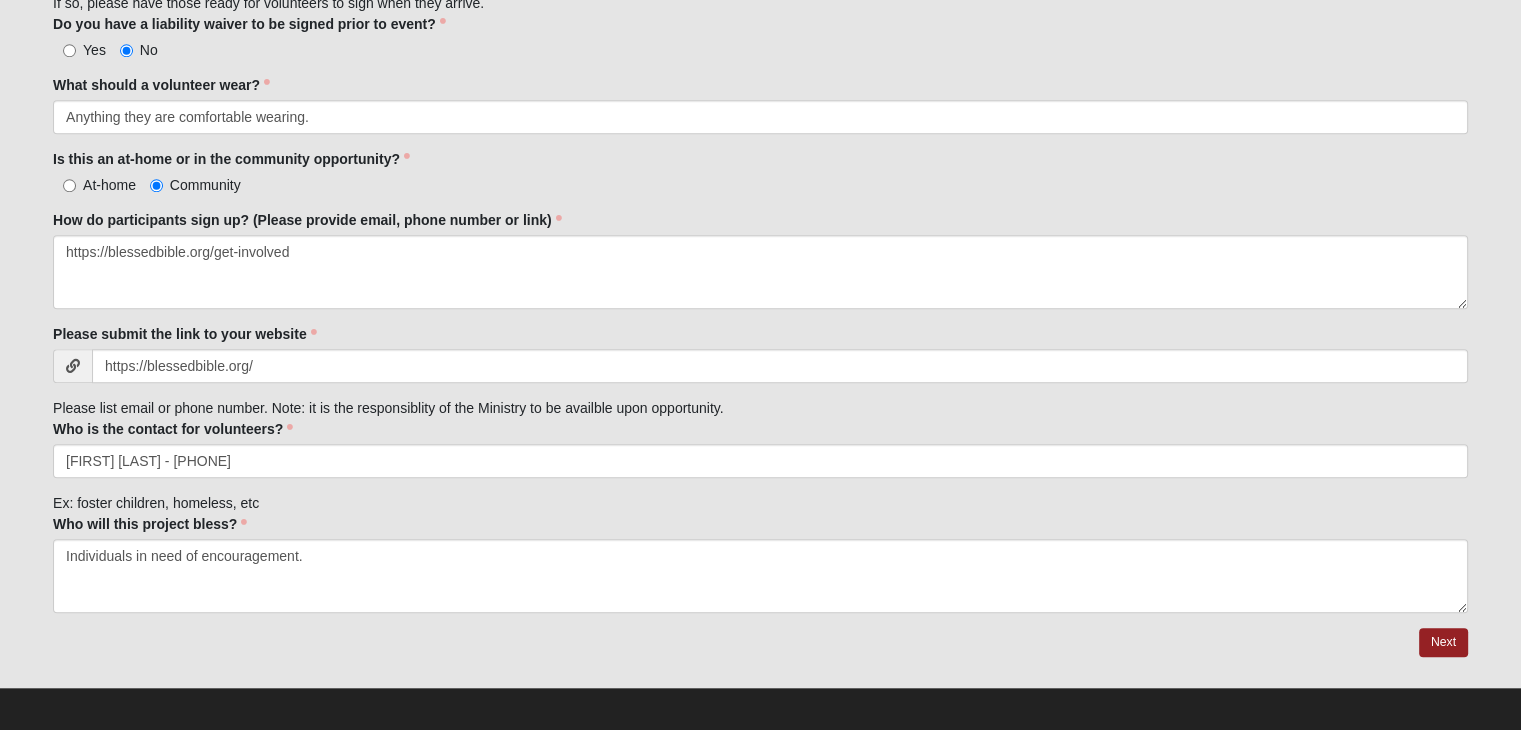 scroll, scrollTop: 1759, scrollLeft: 0, axis: vertical 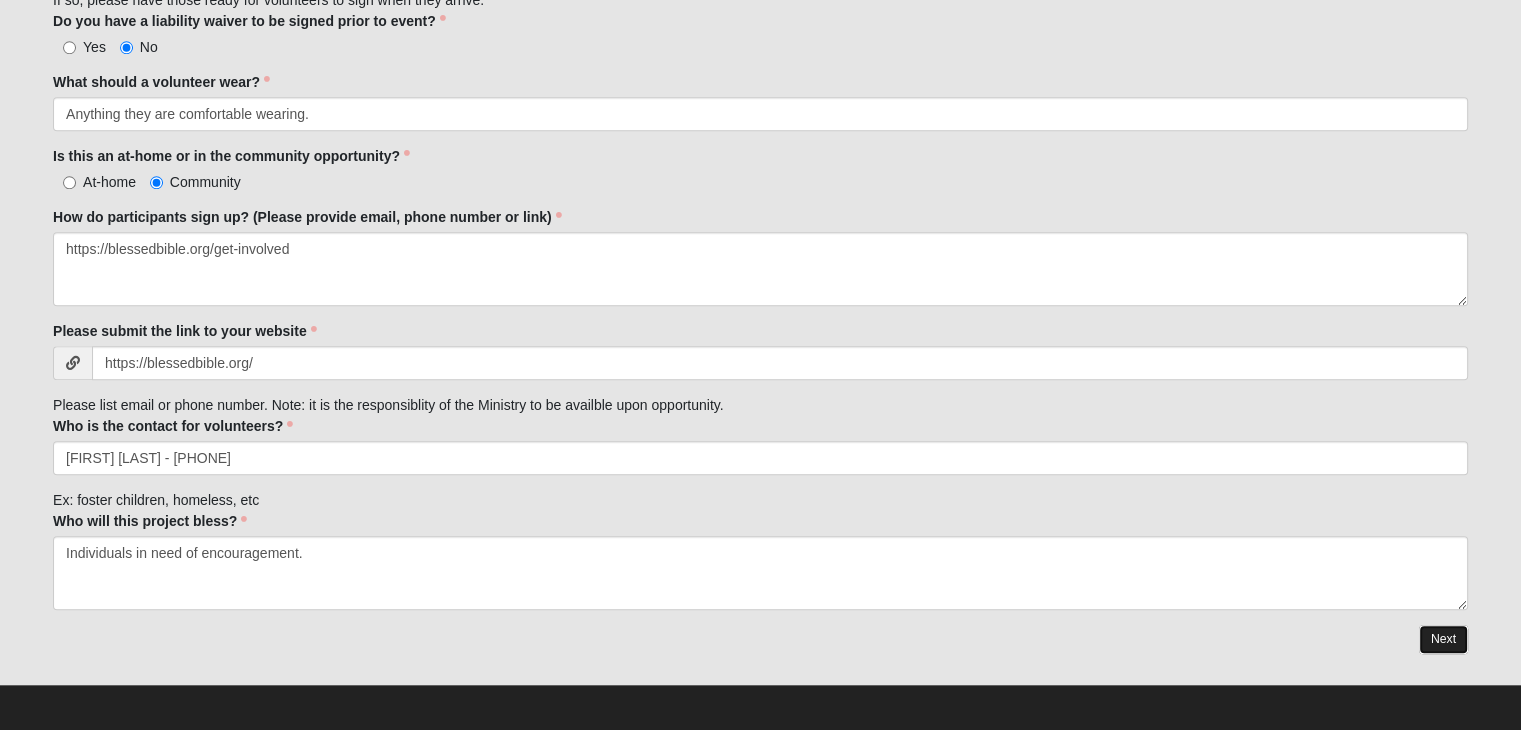 click on "Next" at bounding box center (1443, 639) 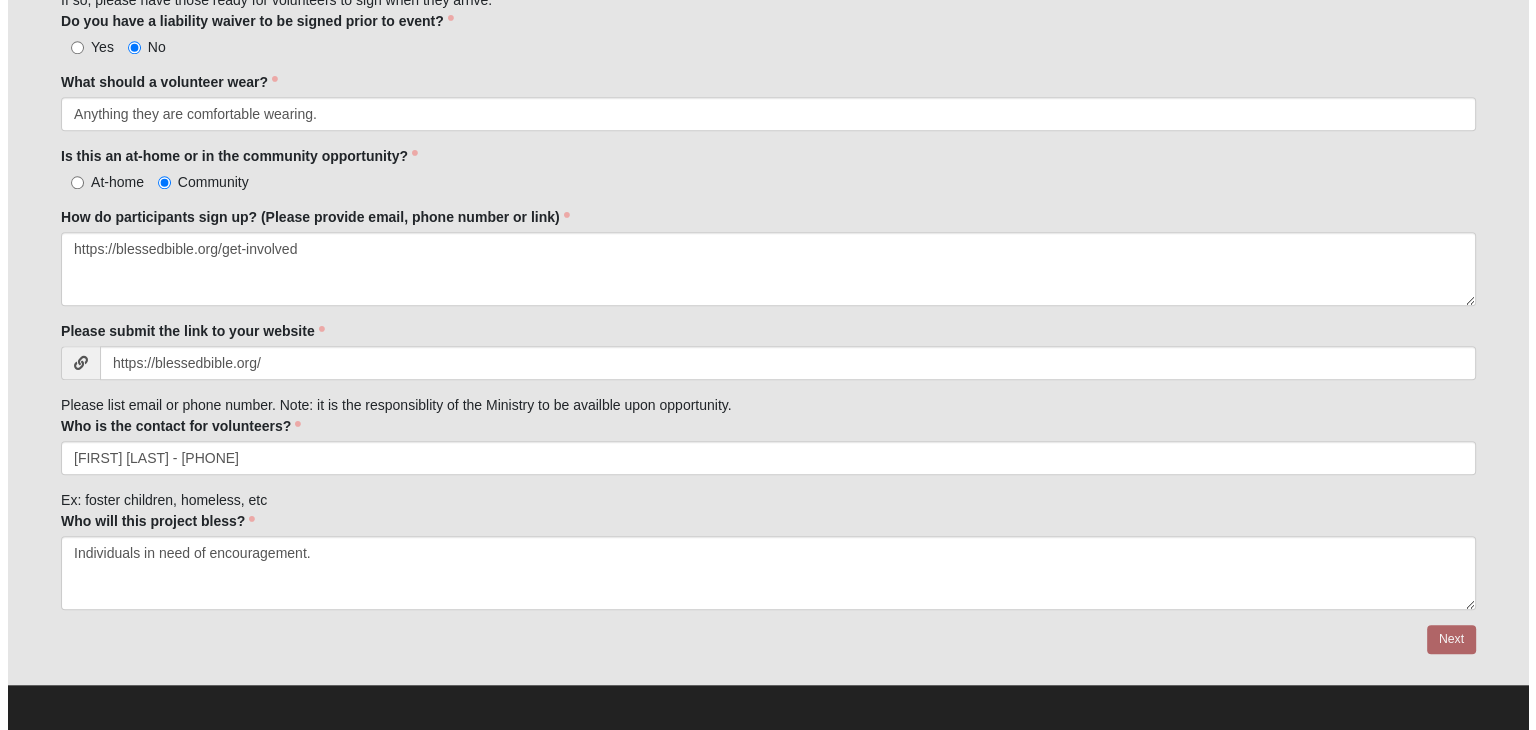 scroll, scrollTop: 0, scrollLeft: 0, axis: both 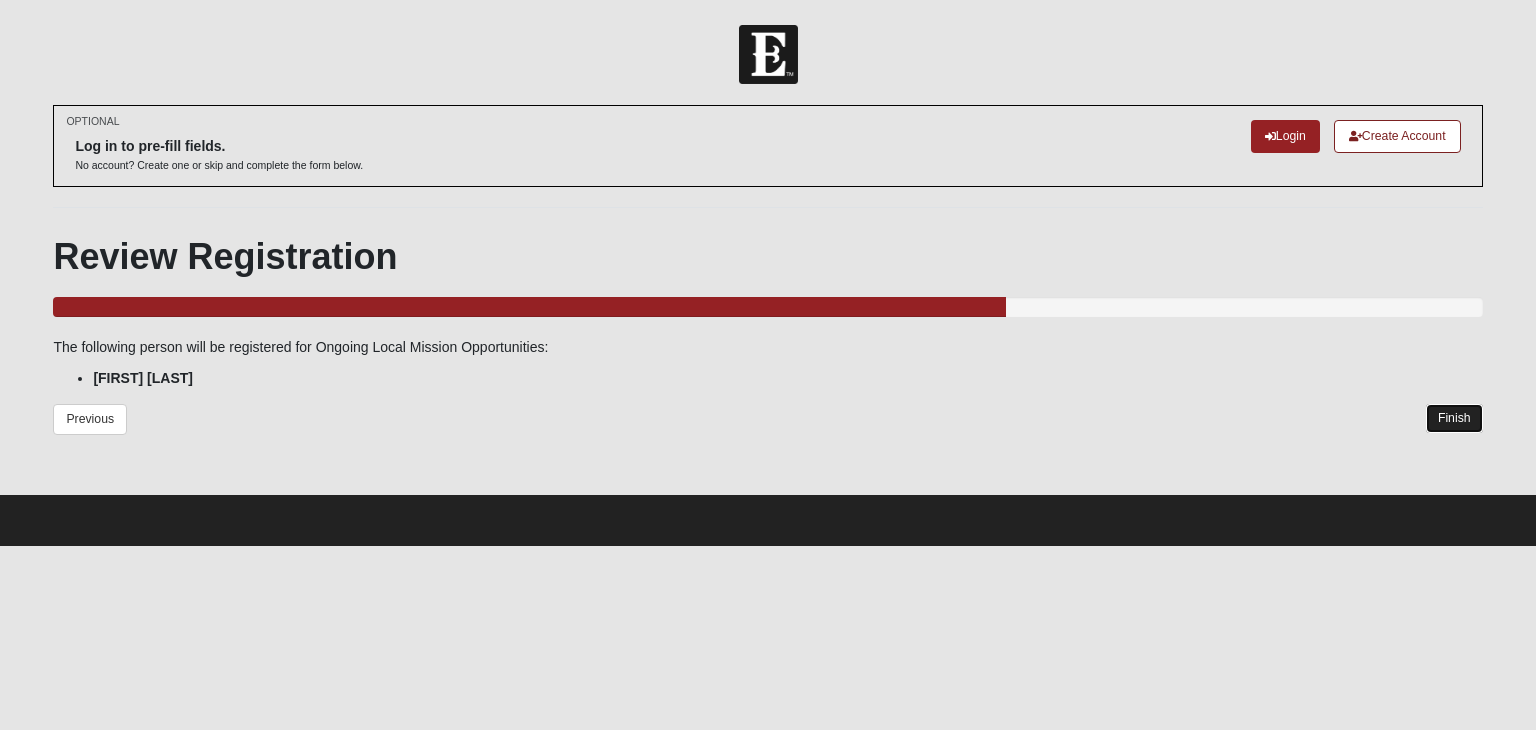 click on "Finish" at bounding box center [1454, 418] 